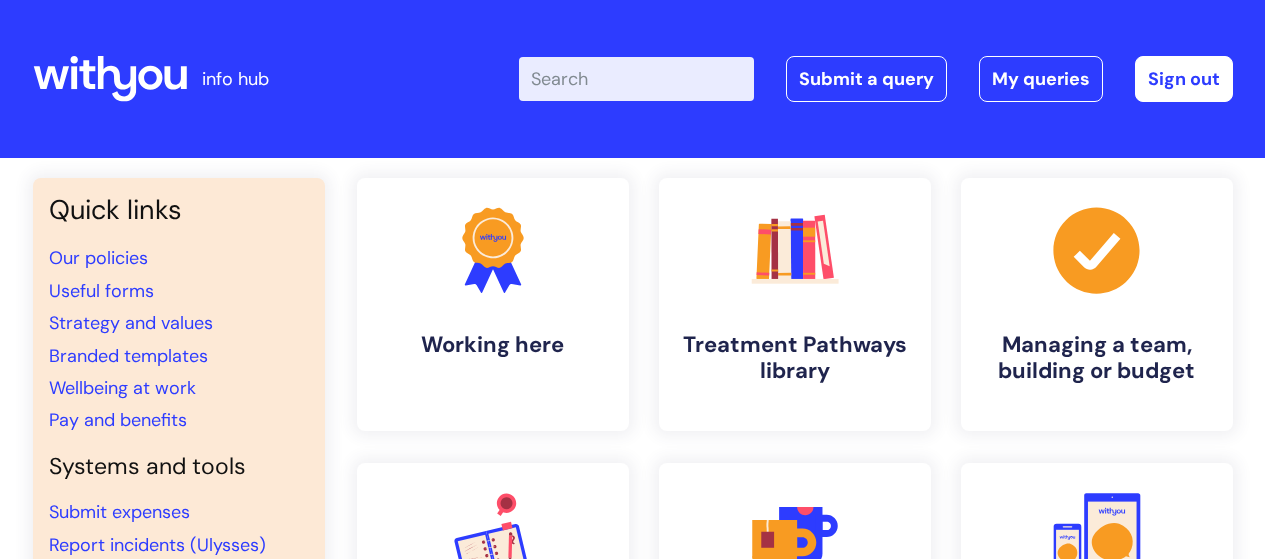 scroll, scrollTop: 0, scrollLeft: 0, axis: both 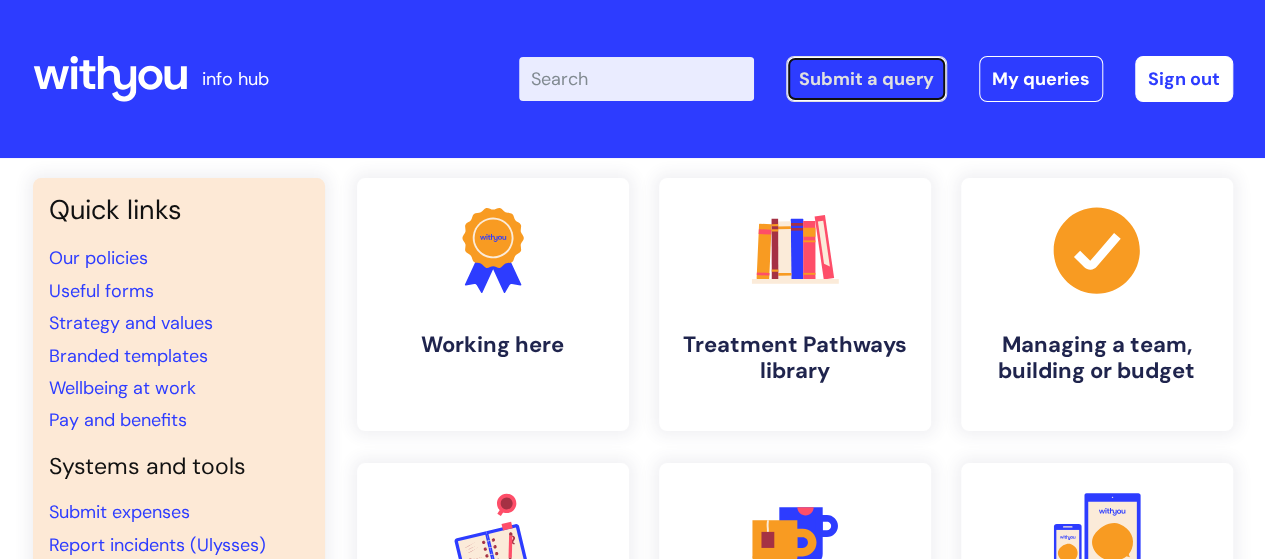 click on "Submit a query" at bounding box center [866, 79] 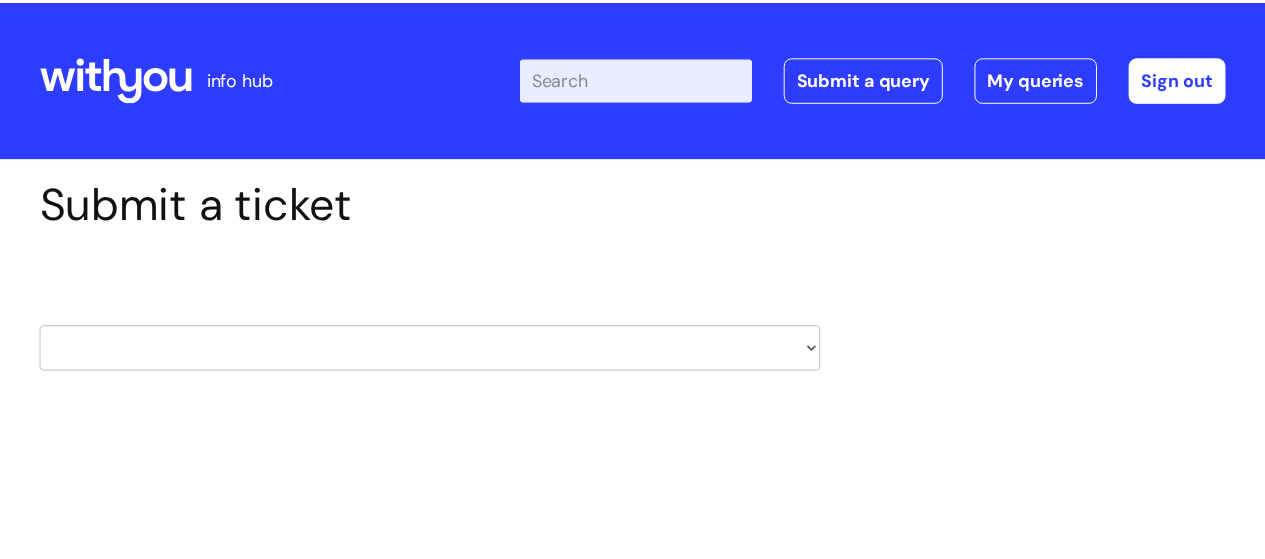 scroll, scrollTop: 0, scrollLeft: 0, axis: both 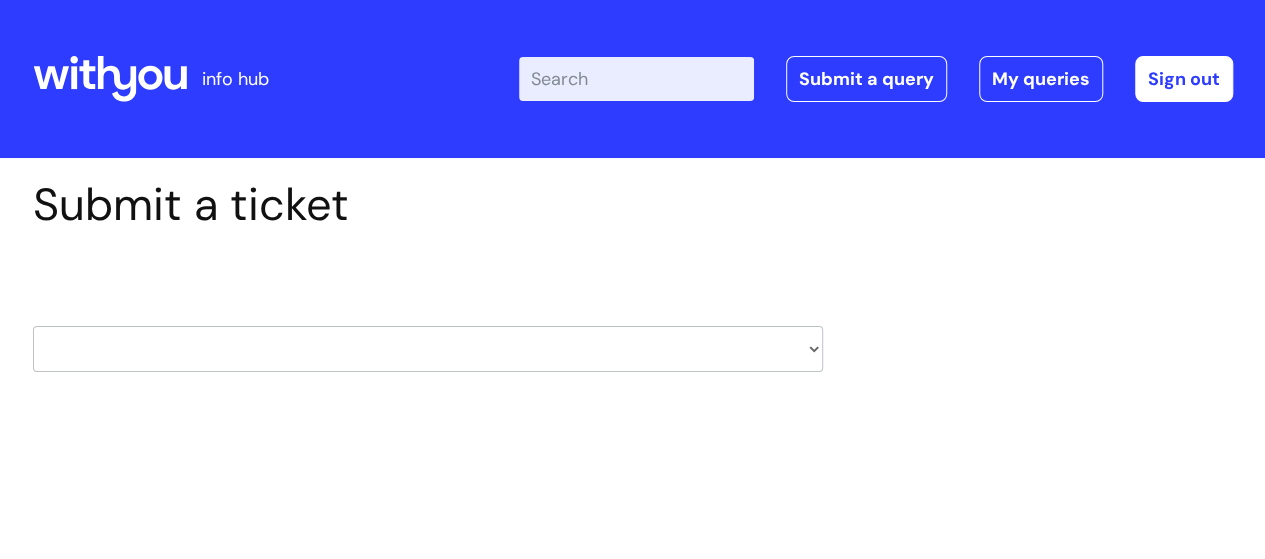 click on "HR / People
IT and Support
Clinical Drug Alerts
Finance Accounts
Data Support Team
Data Protection
External Communications
Learning and Development
Information Requests & Reports - Data Analysts
Insurance
Internal Communications
Pensions
Surrey NHS Talking Therapies
Payroll
Safeguarding" at bounding box center (428, 349) 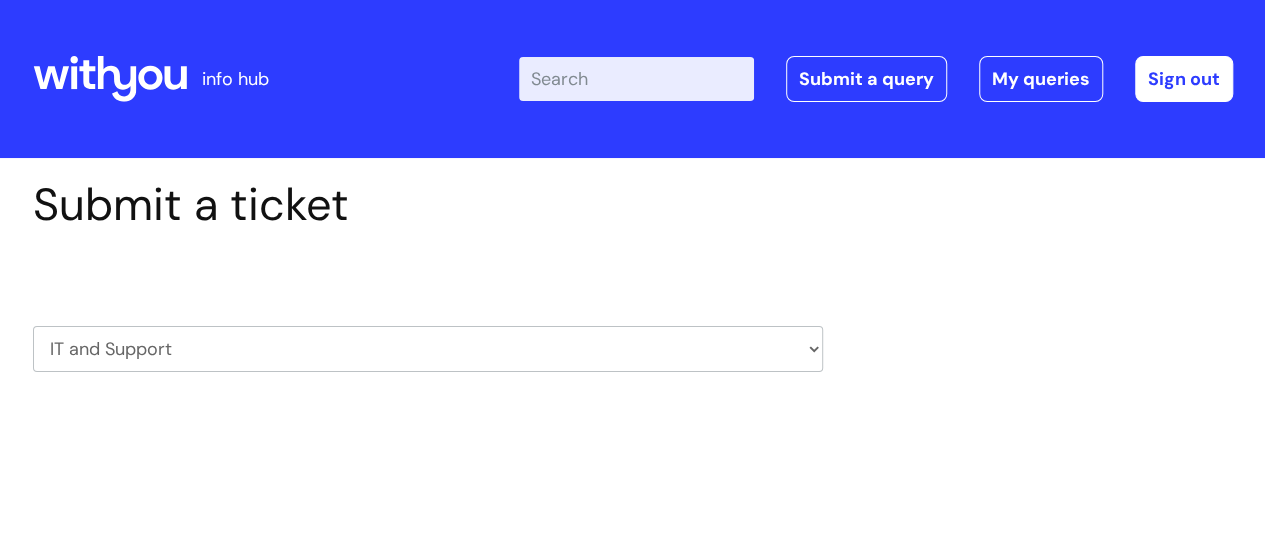 click on "HR / People
IT and Support
Clinical Drug Alerts
Finance Accounts
Data Support Team
Data Protection
External Communications
Learning and Development
Information Requests & Reports - Data Analysts
Insurance
Internal Communications
Pensions
Surrey NHS Talking Therapies
Payroll
Safeguarding" at bounding box center (428, 349) 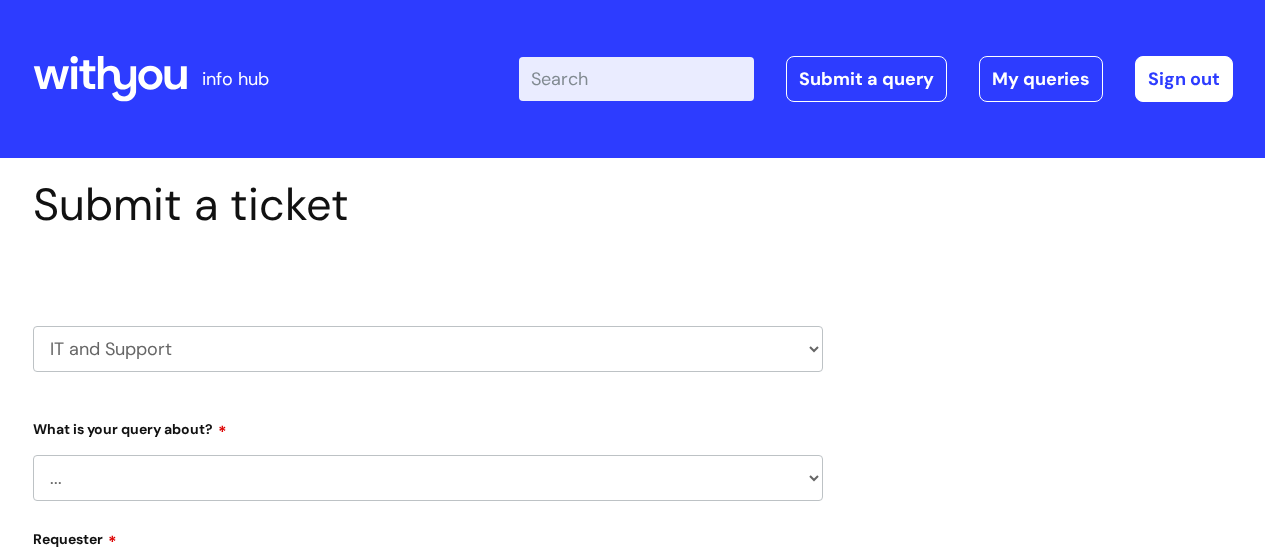 scroll, scrollTop: 0, scrollLeft: 0, axis: both 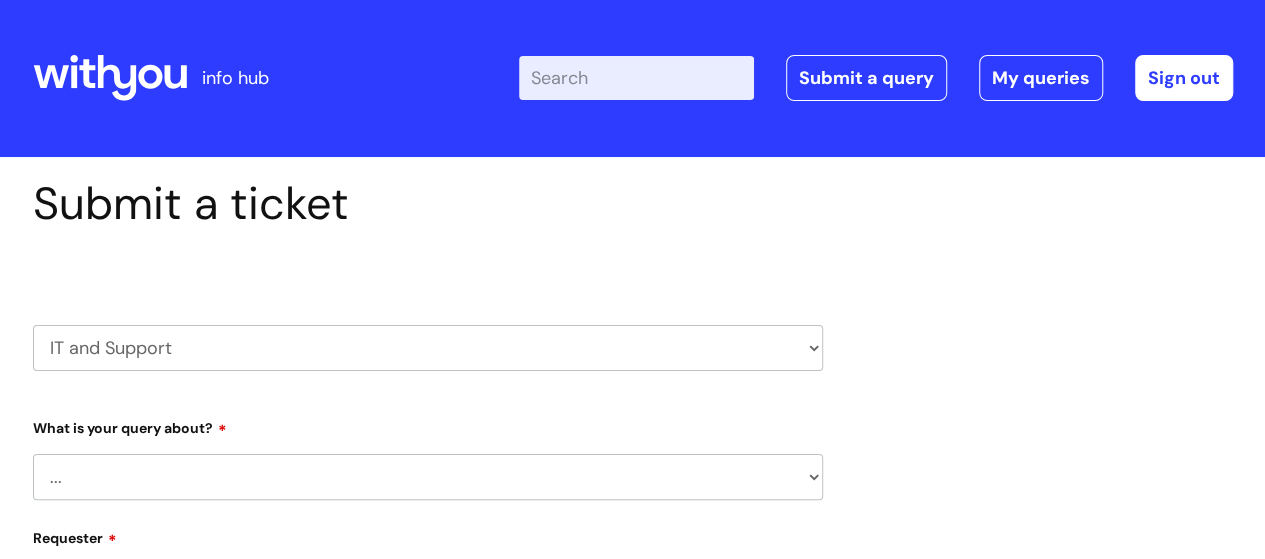 select on "80004157202" 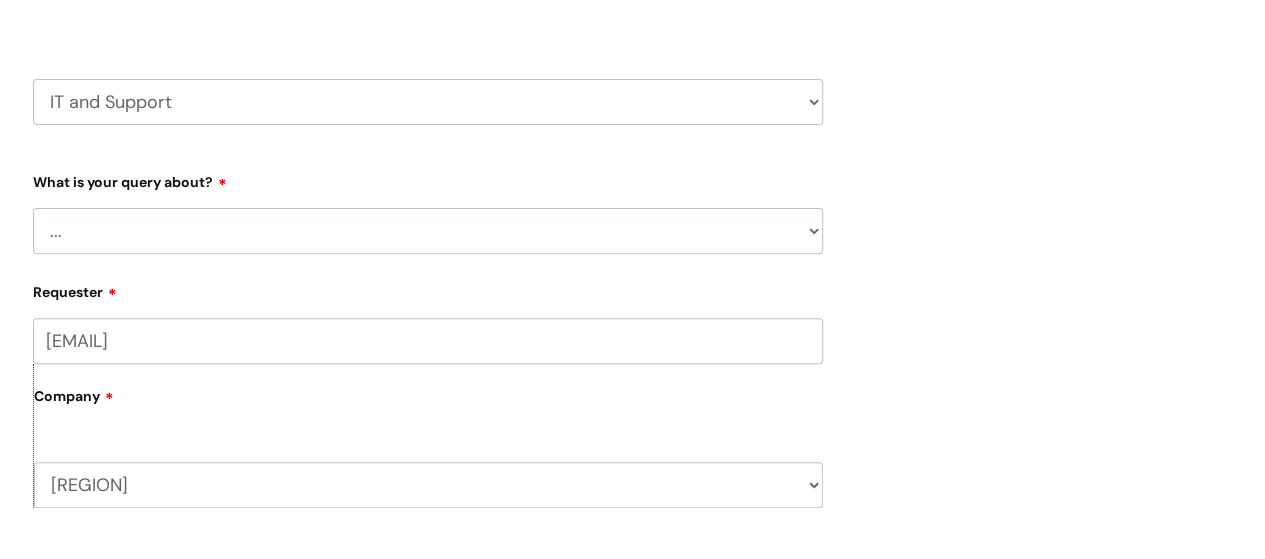scroll, scrollTop: 300, scrollLeft: 0, axis: vertical 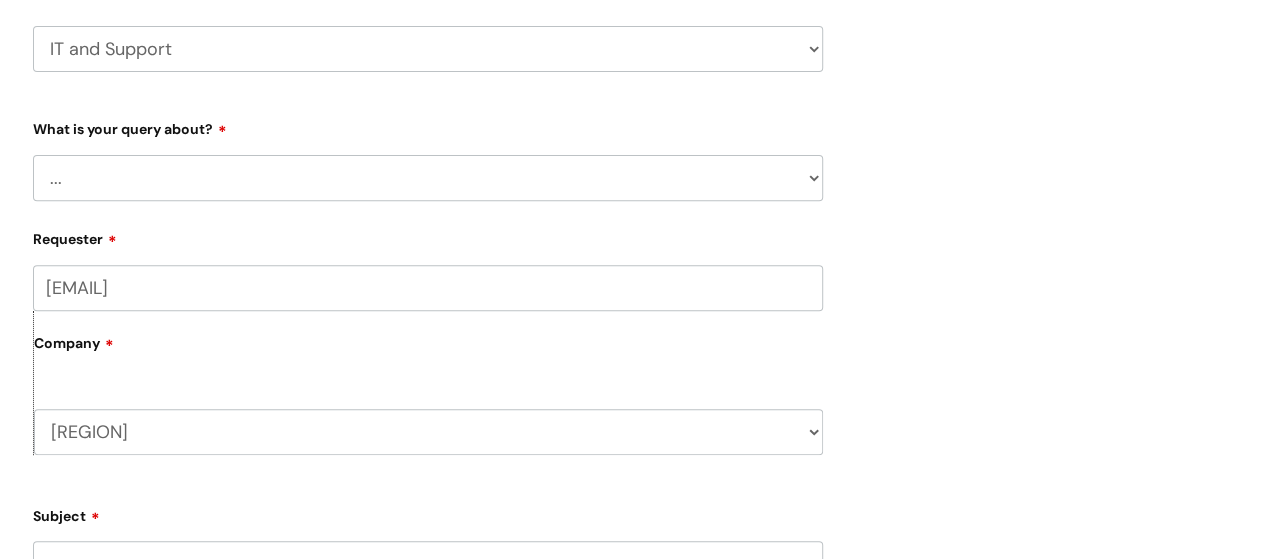 click on "...
Mobile Phone Reset & MFA
Accounts, Starters and Leavers
IT Hardware issue
I need help logging in
Printing & Scanning
Something Else
System/software" at bounding box center [428, 178] 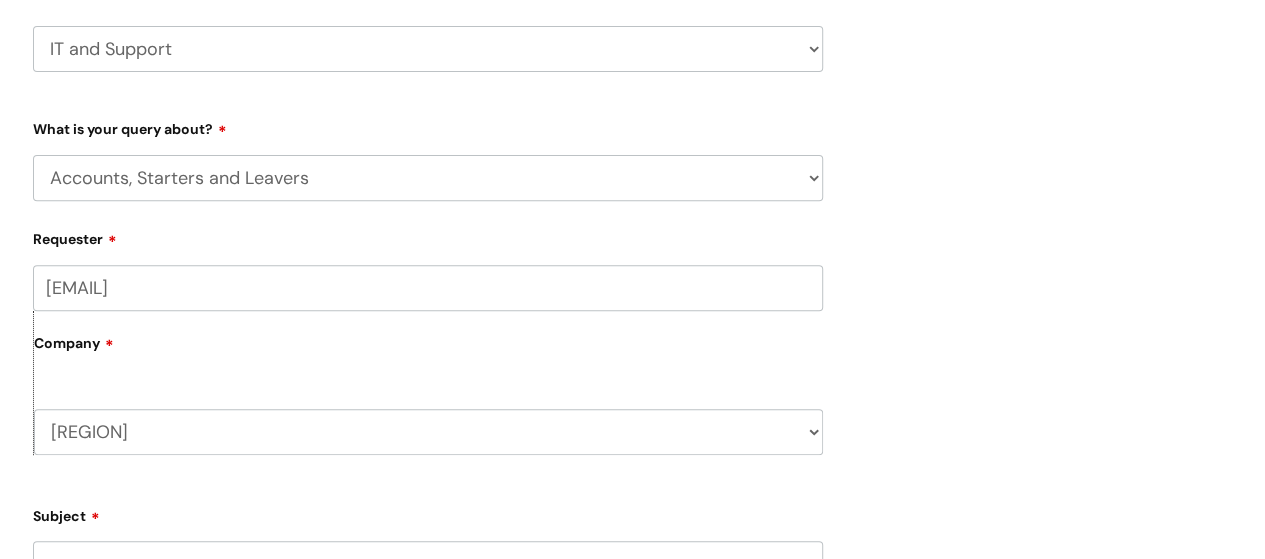 click on "...
Mobile Phone Reset & MFA
Accounts, Starters and Leavers
IT Hardware issue
I need help logging in
Printing & Scanning
Something Else
System/software" at bounding box center (428, 178) 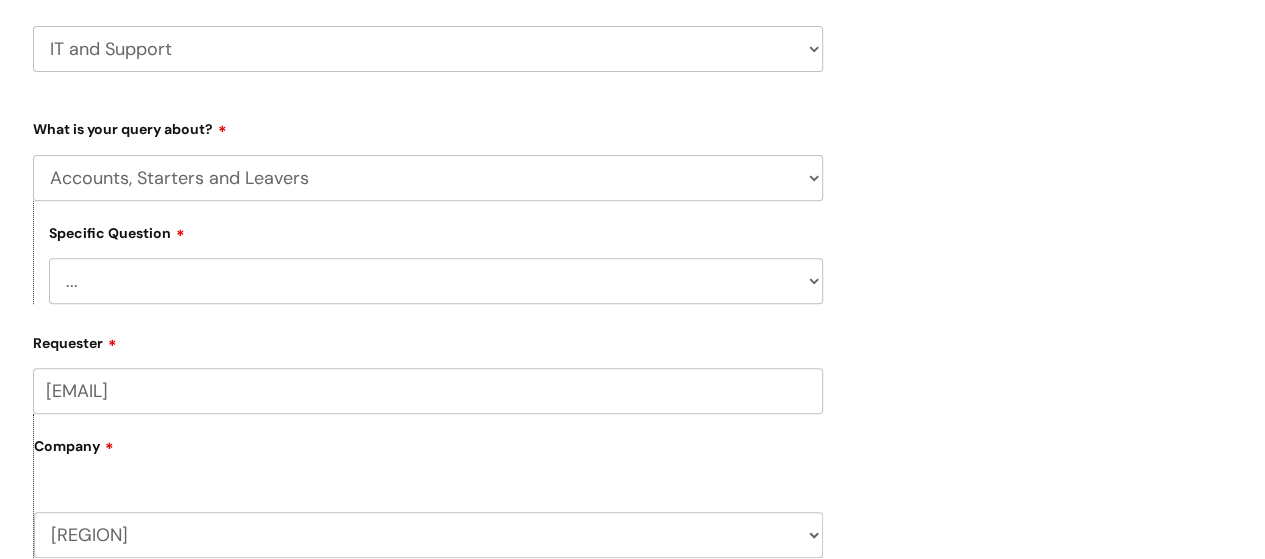 click on "...
Mobile Phone Reset & MFA
Accounts, Starters and Leavers
IT Hardware issue
I need help logging in
Printing & Scanning
Something Else
System/software" at bounding box center [428, 178] 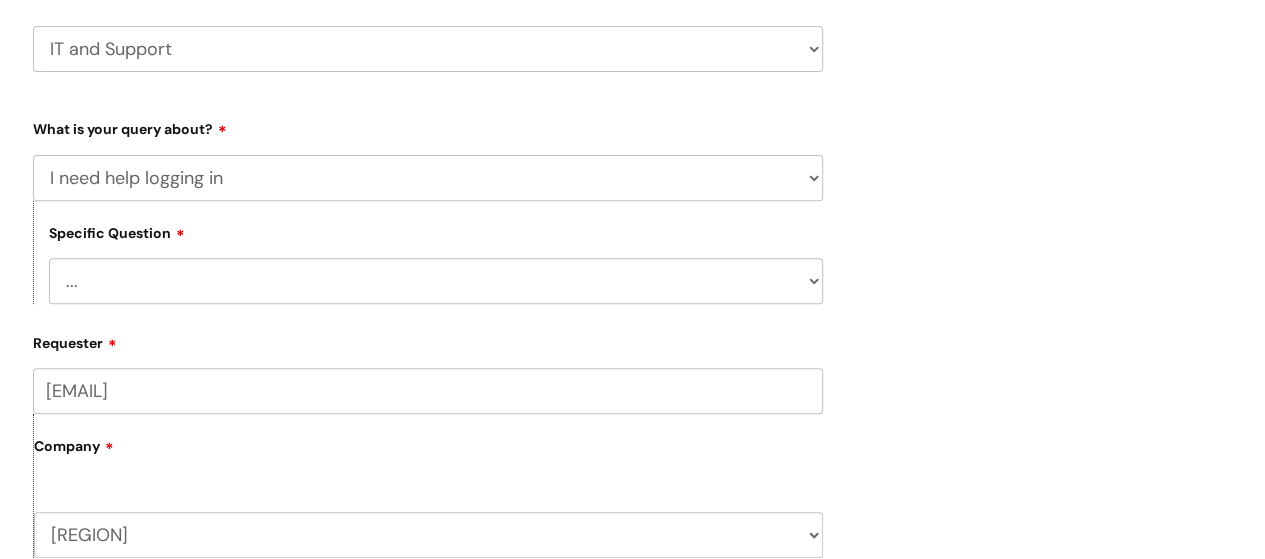 click on "...
Mobile Phone Reset & MFA
Accounts, Starters and Leavers
IT Hardware issue
I need help logging in
Printing & Scanning
Something Else
System/software" at bounding box center (428, 178) 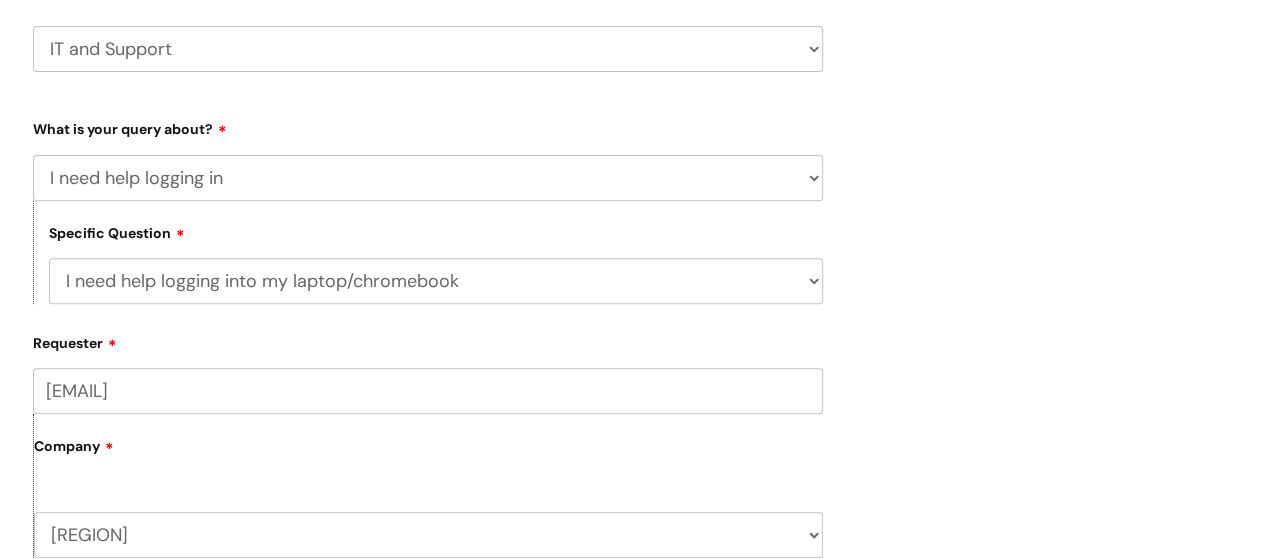 click on "... I need help logging into my laptop/chromebook I need access or help logging into a system, including Single Sign On" at bounding box center [436, 281] 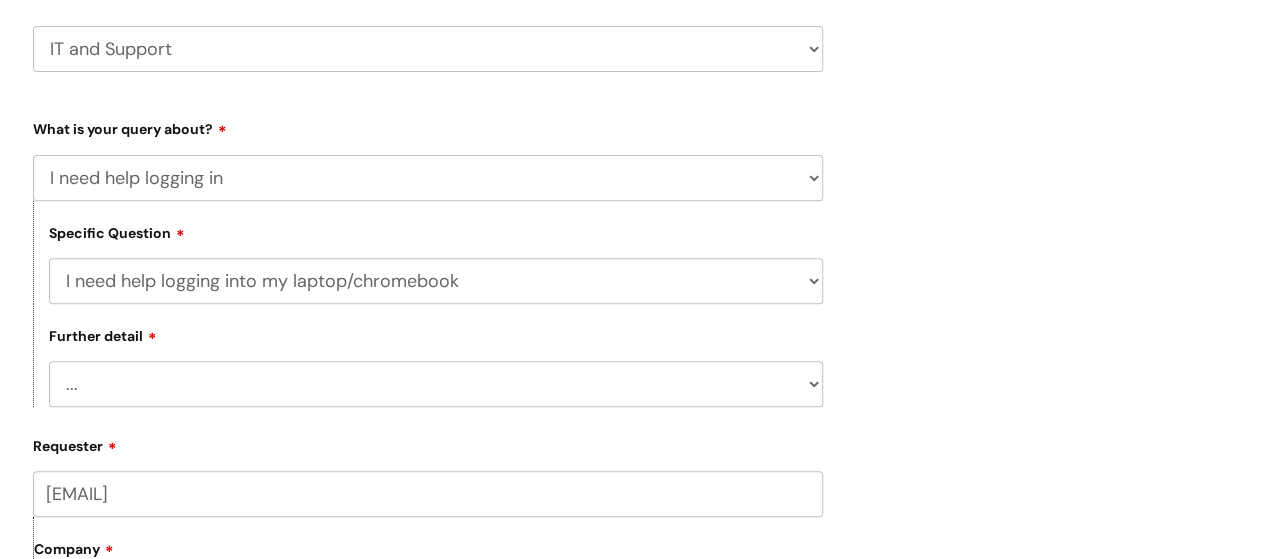 click on "... I need help with my Single Sign On password" at bounding box center (436, 384) 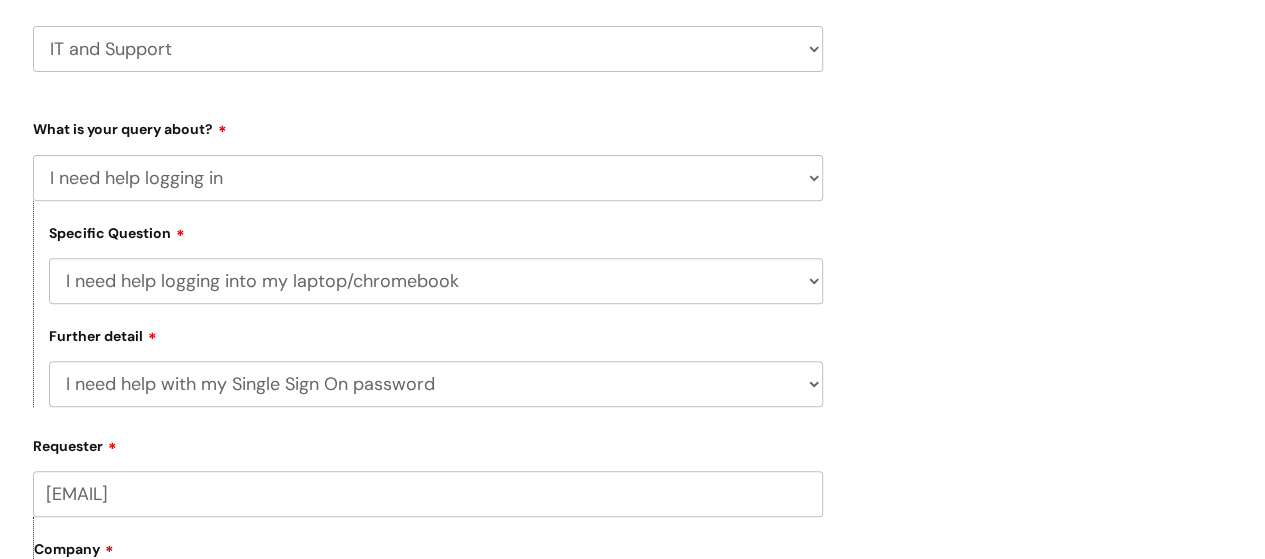 click on "... I need help with my Single Sign On password" at bounding box center [436, 384] 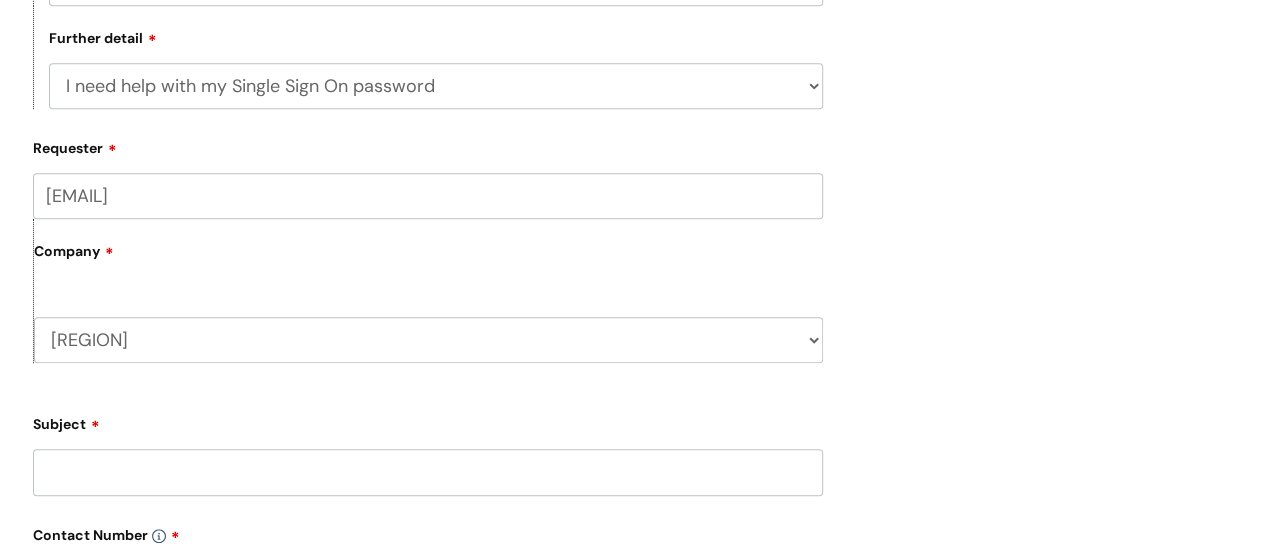 scroll, scrollTop: 600, scrollLeft: 0, axis: vertical 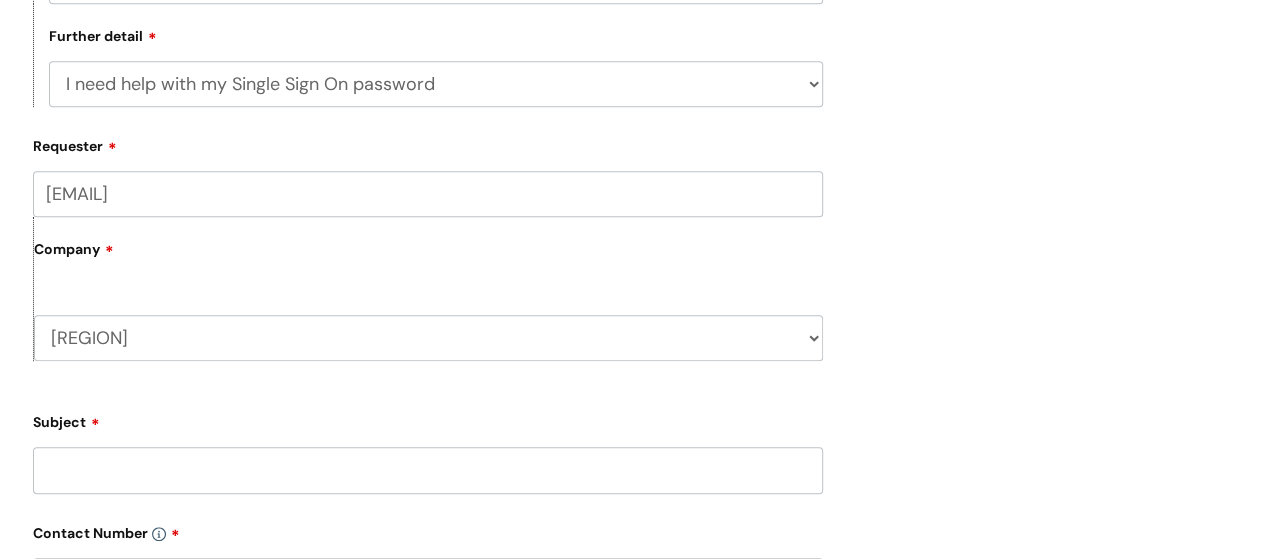 click on "[EMAIL]" at bounding box center [428, 194] 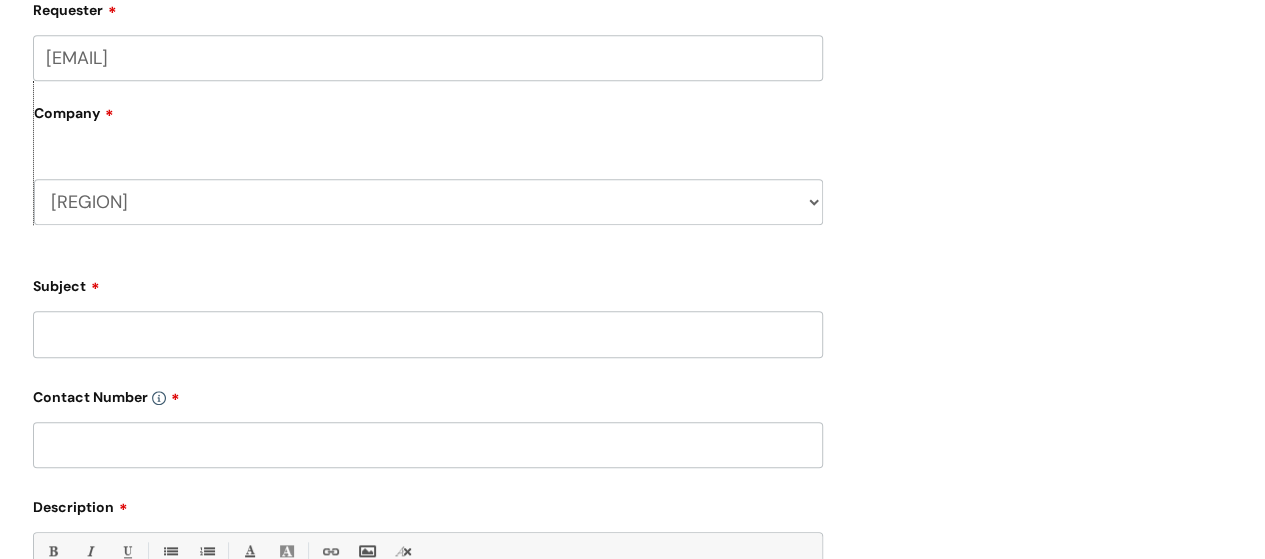 scroll, scrollTop: 800, scrollLeft: 0, axis: vertical 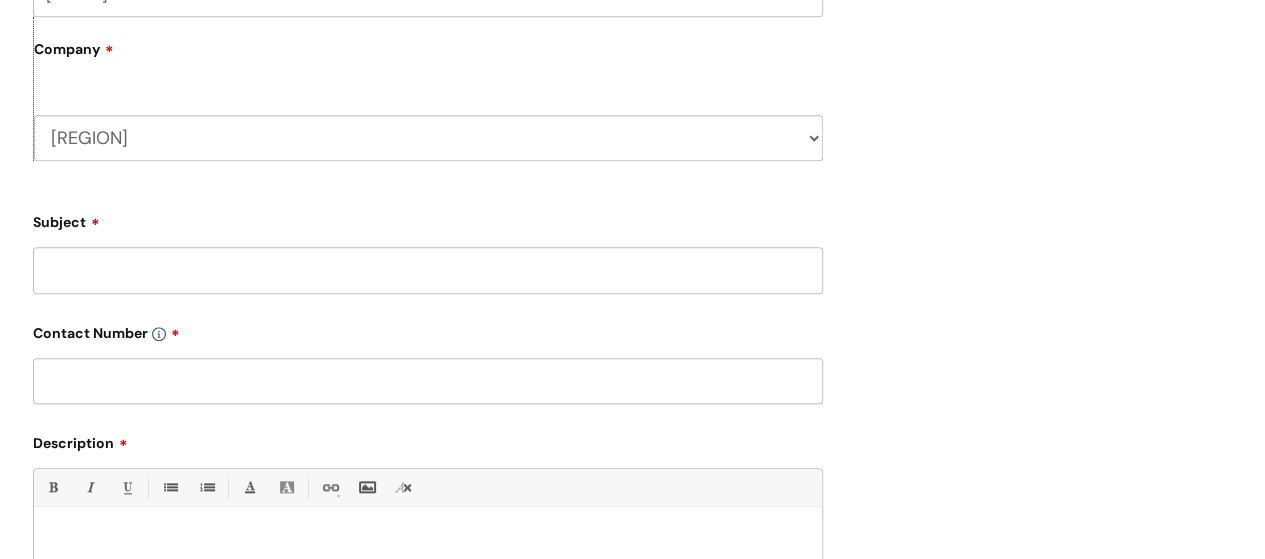 click on "Subject" at bounding box center (428, 270) 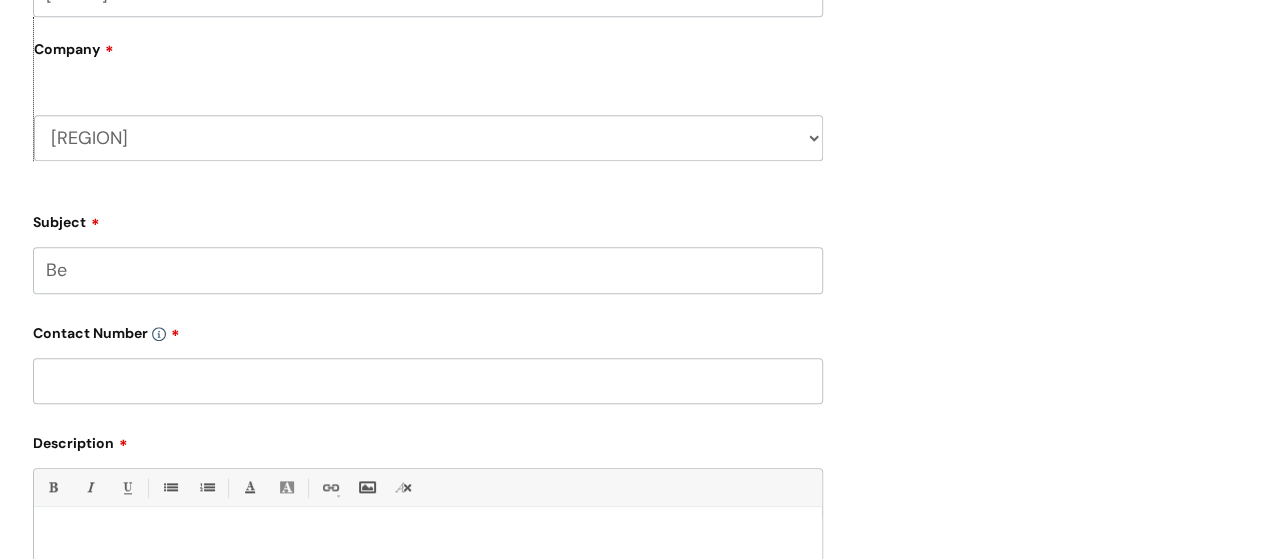 type on "B" 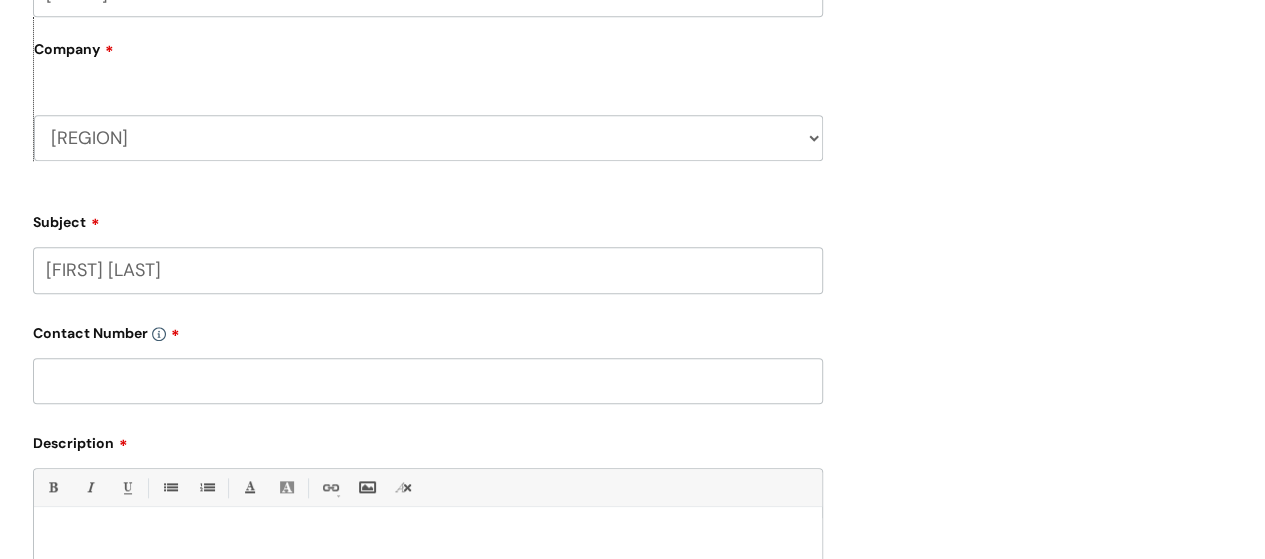 type on "[FIRST] [LAST]" 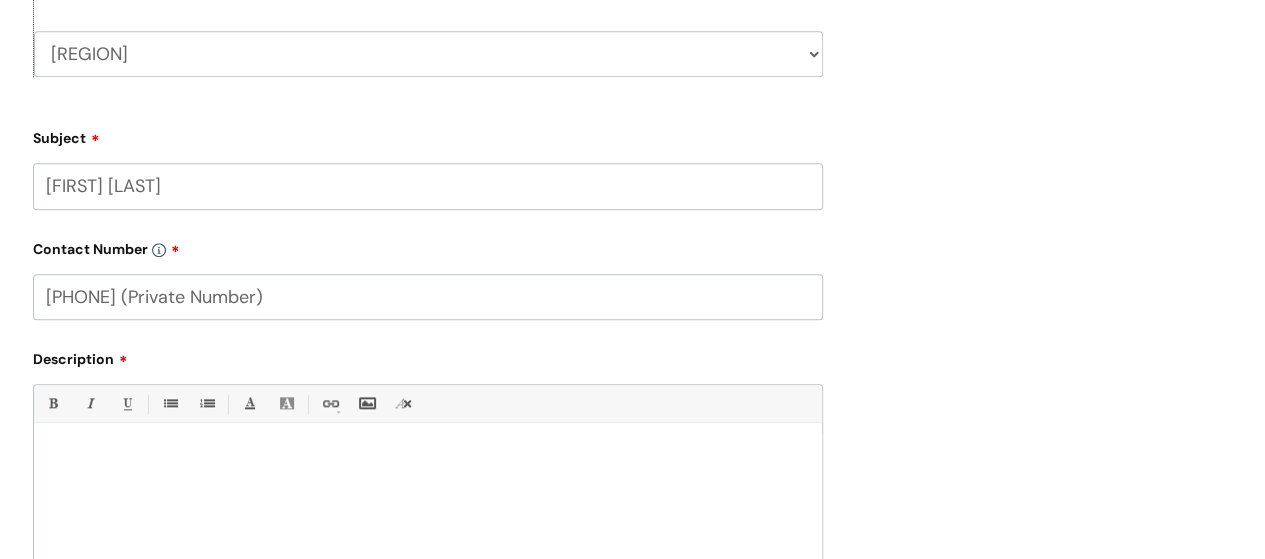 scroll, scrollTop: 1000, scrollLeft: 0, axis: vertical 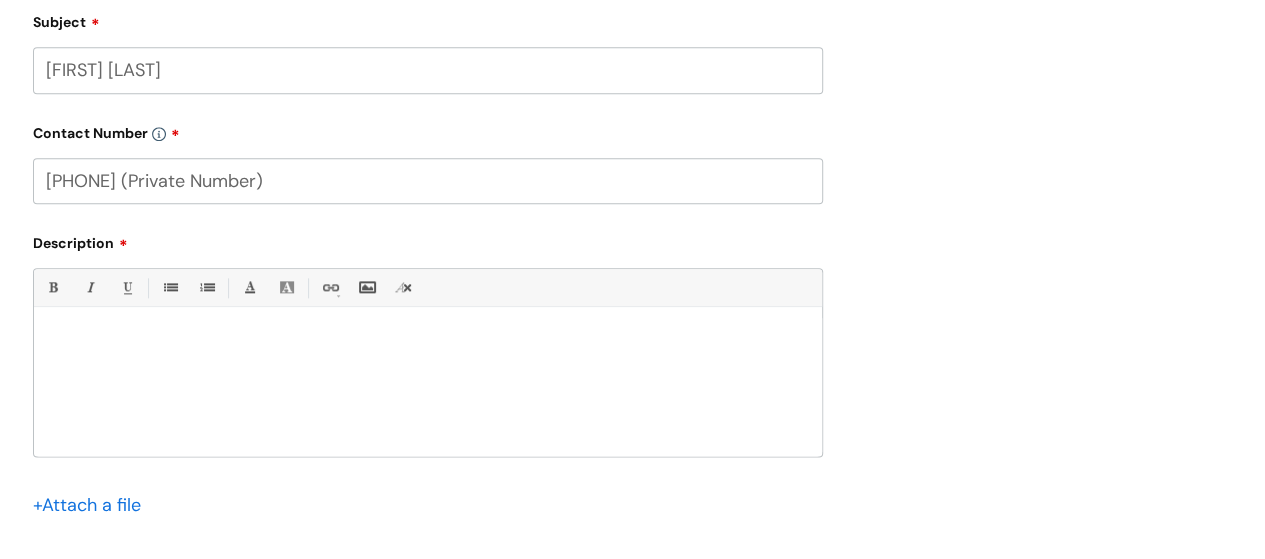 type on "[PHONE] (Private Number)" 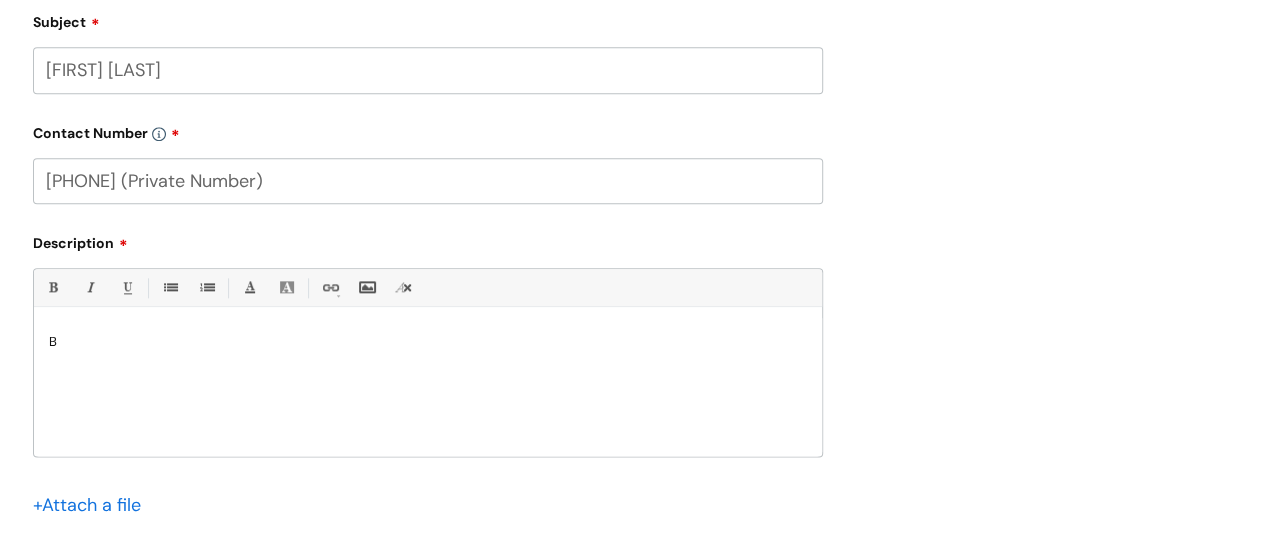 type 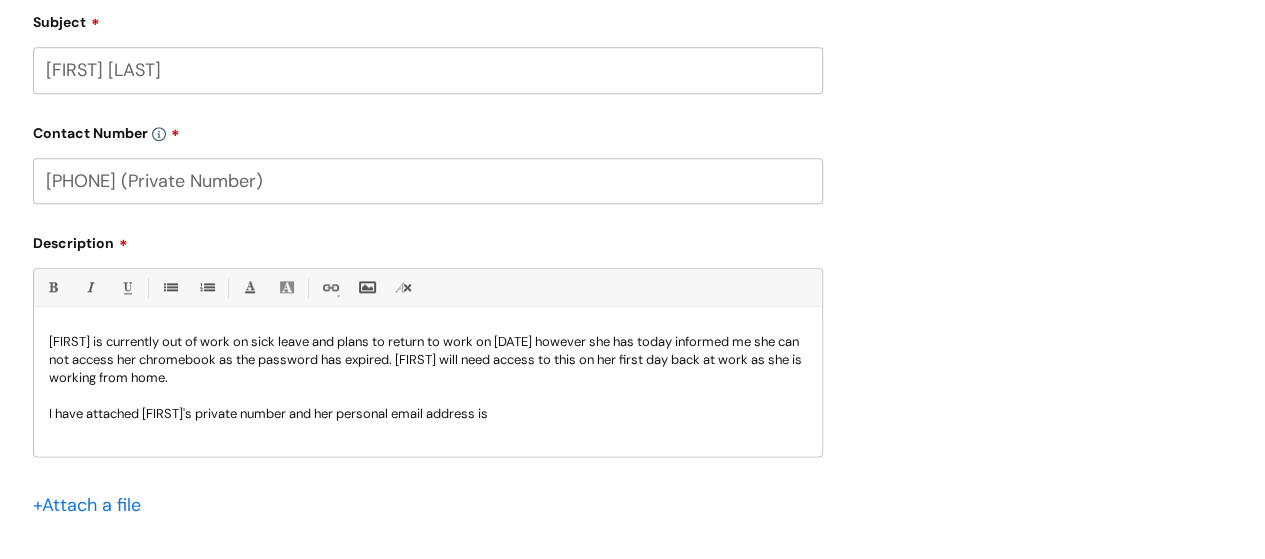 click on "I have attached [FIRST]'s private number and her personal email address is" at bounding box center [428, 414] 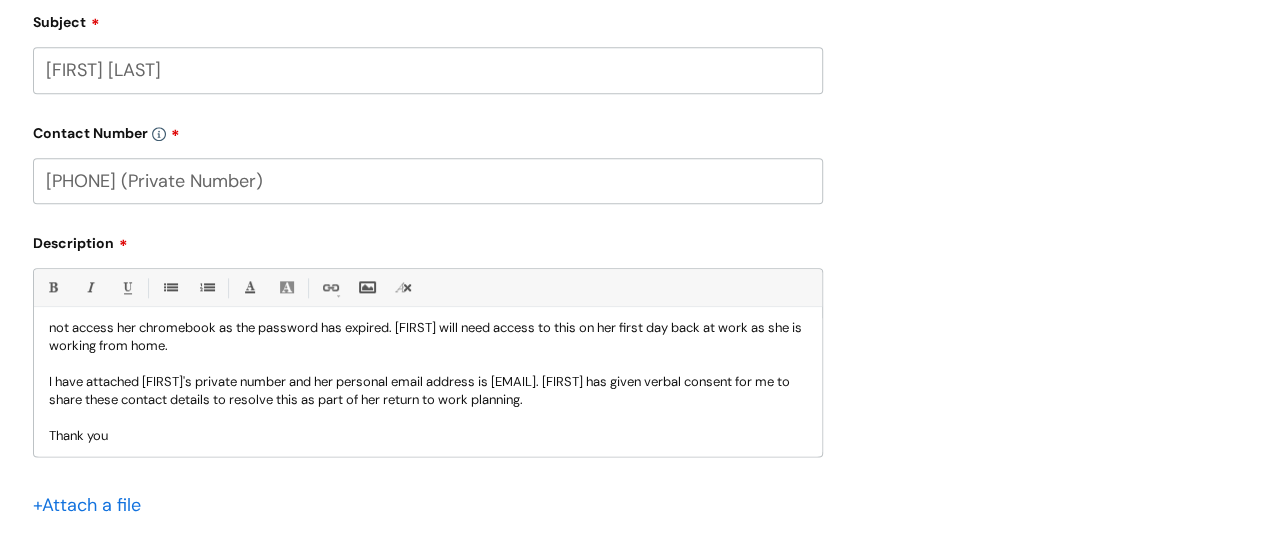 scroll, scrollTop: 36, scrollLeft: 0, axis: vertical 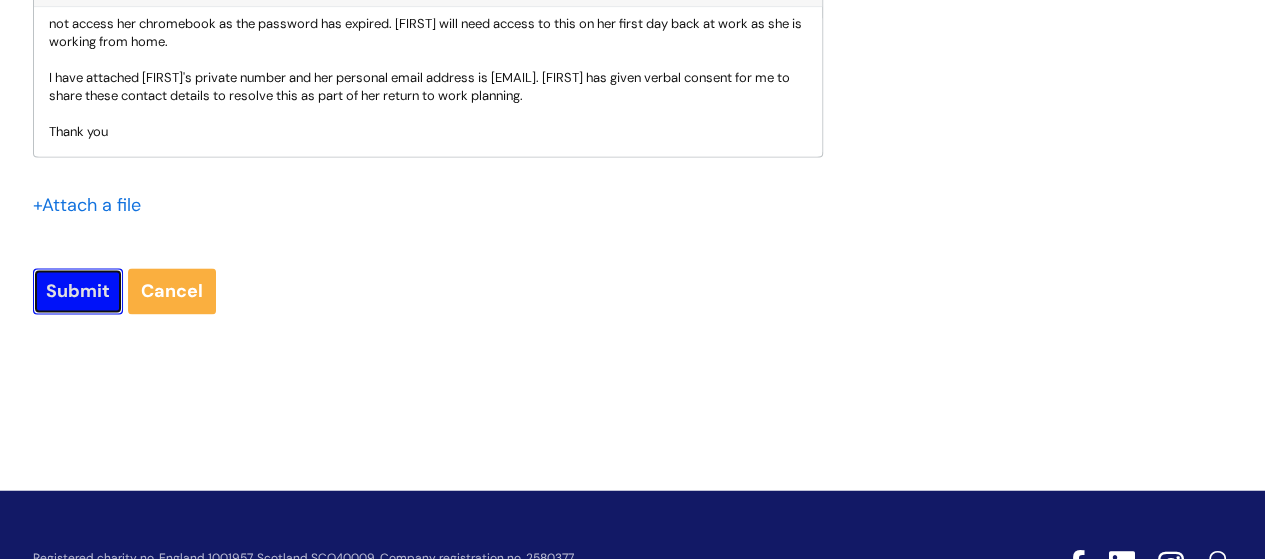 click on "Submit" at bounding box center (78, 291) 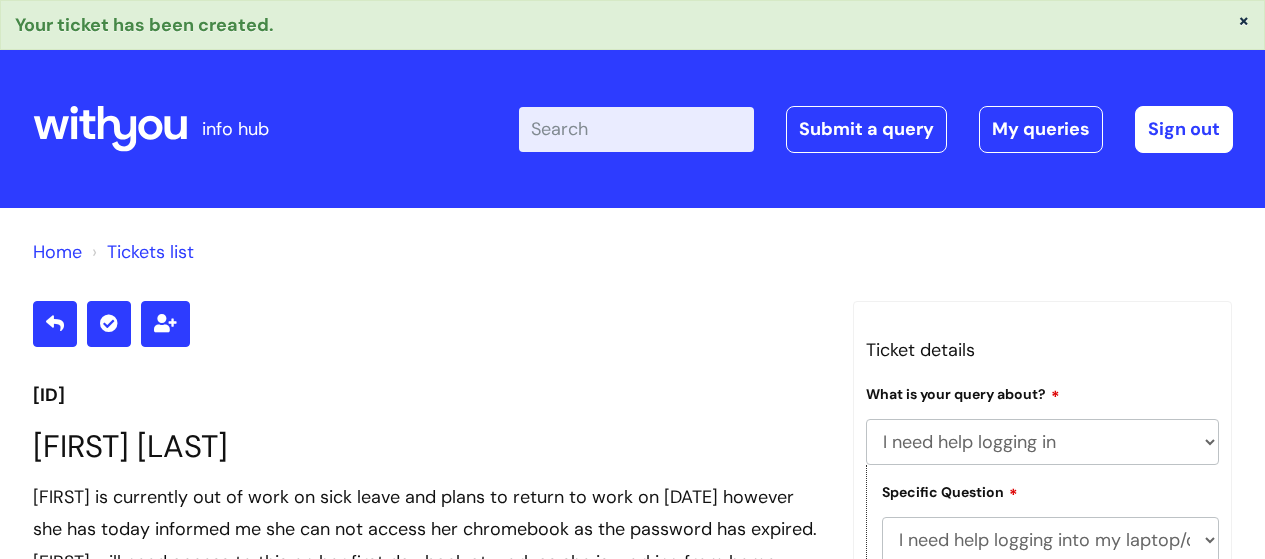 select on "I need help logging in" 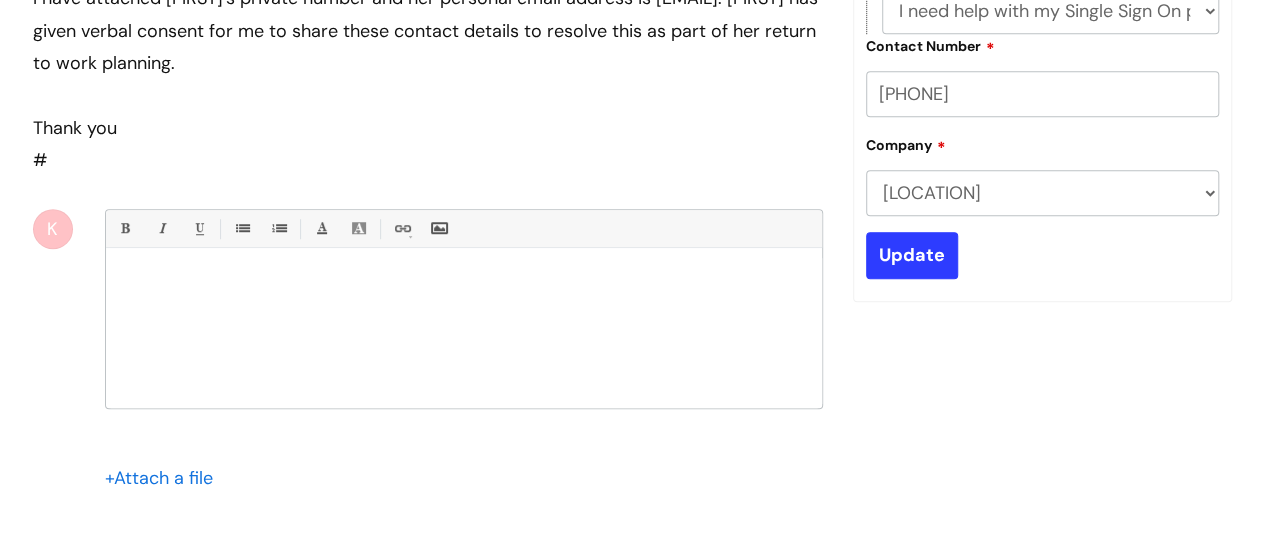 scroll, scrollTop: 628, scrollLeft: 0, axis: vertical 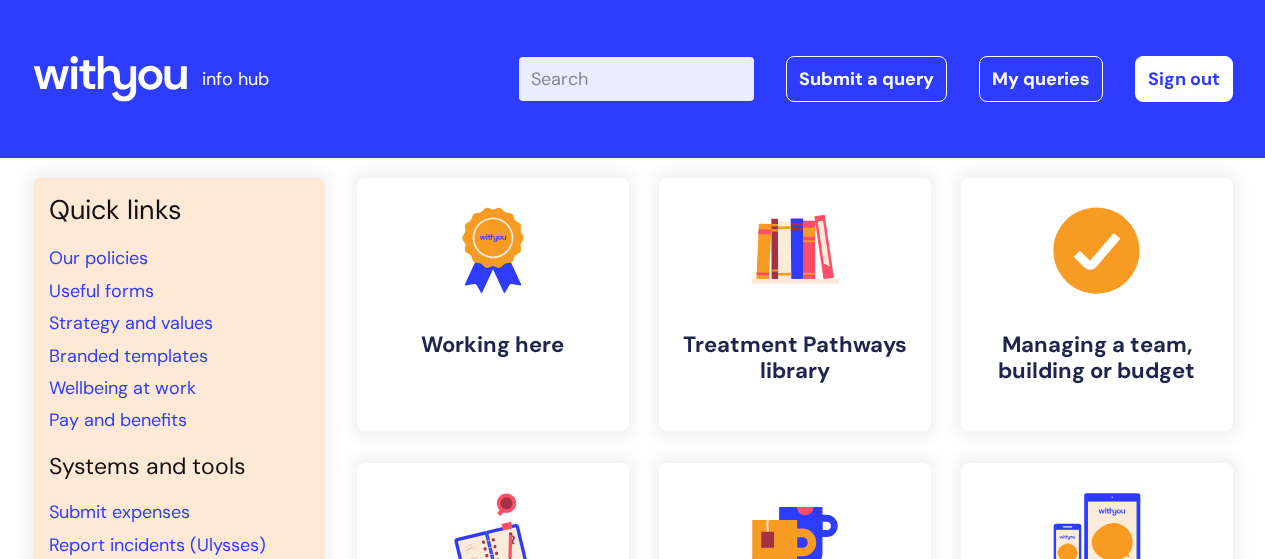 click on "Enter your search term here..." at bounding box center [636, 79] 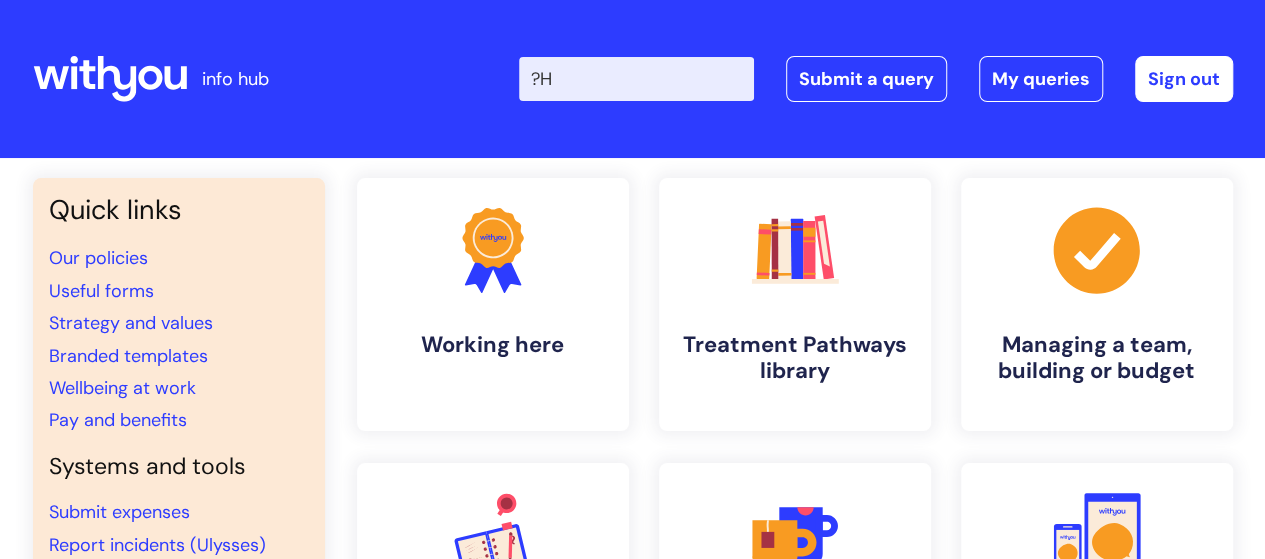 type on "?" 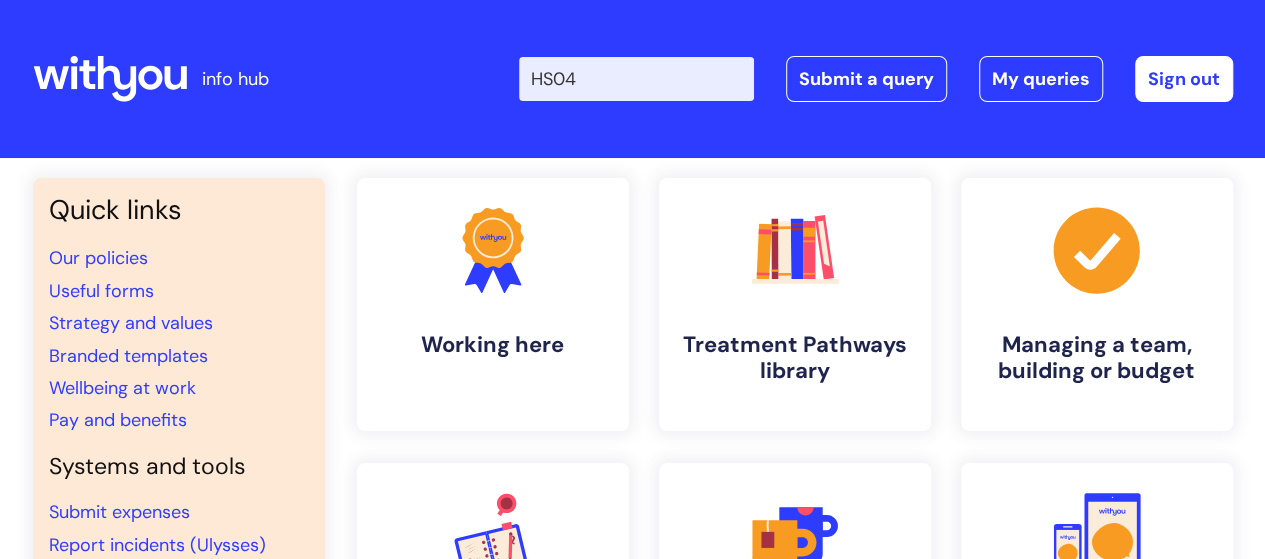 type on "HS04" 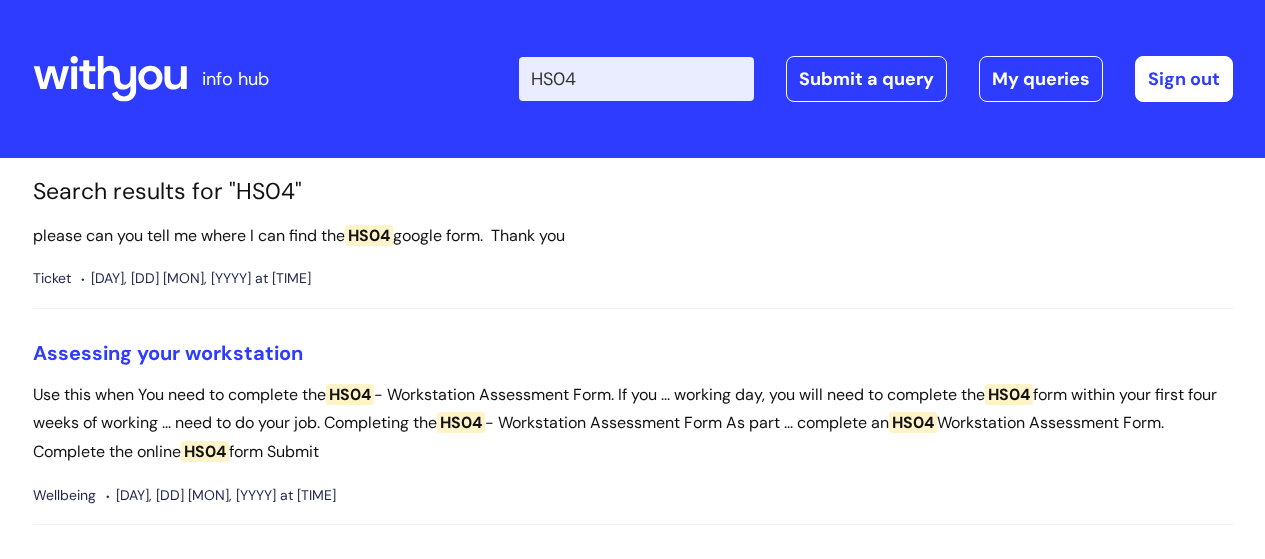scroll, scrollTop: 0, scrollLeft: 0, axis: both 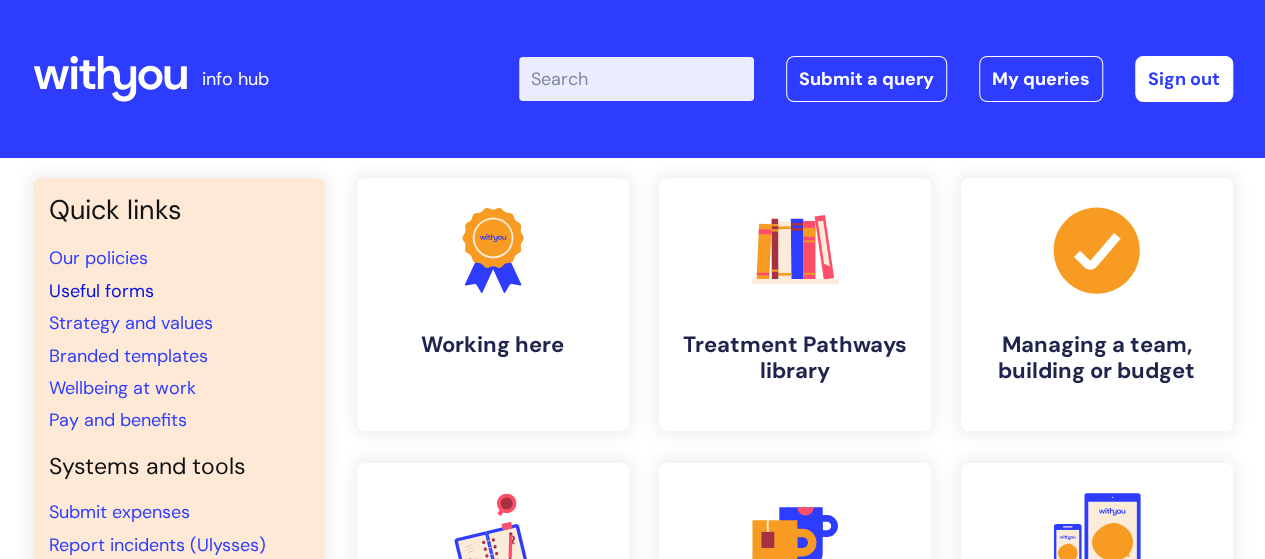 click on "Useful forms" at bounding box center [101, 291] 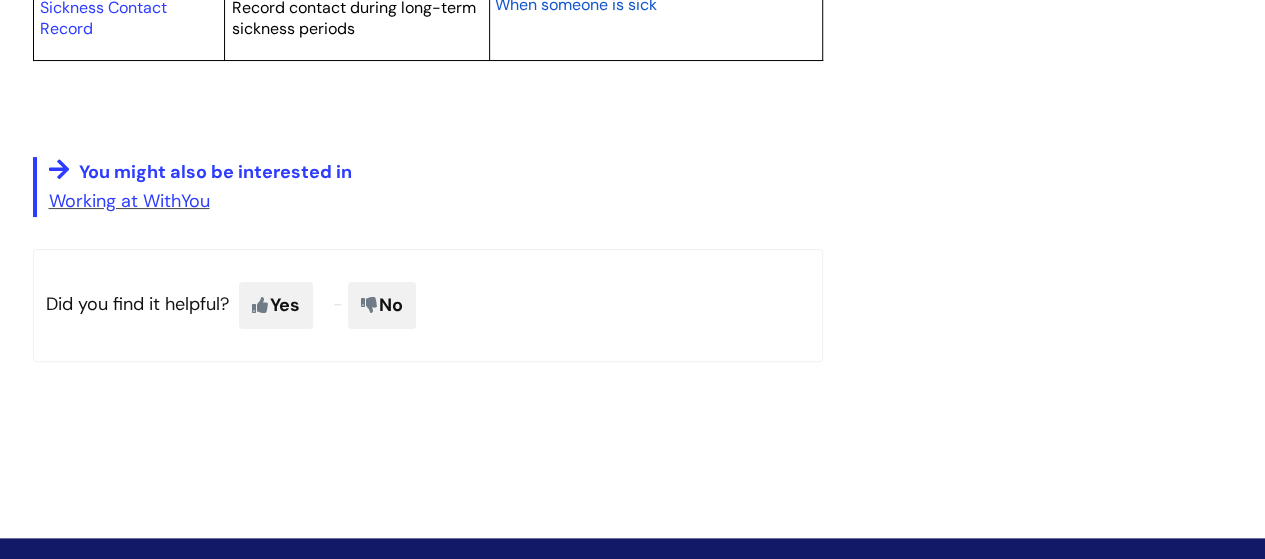 scroll, scrollTop: 3644, scrollLeft: 0, axis: vertical 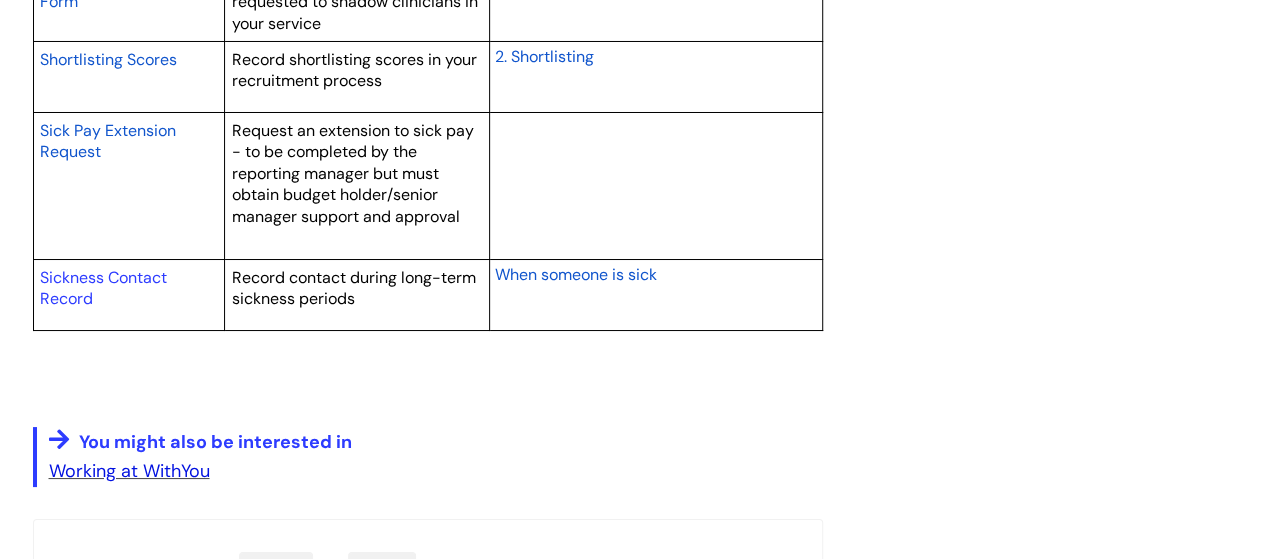 click on "Working at WithYou" at bounding box center (129, 471) 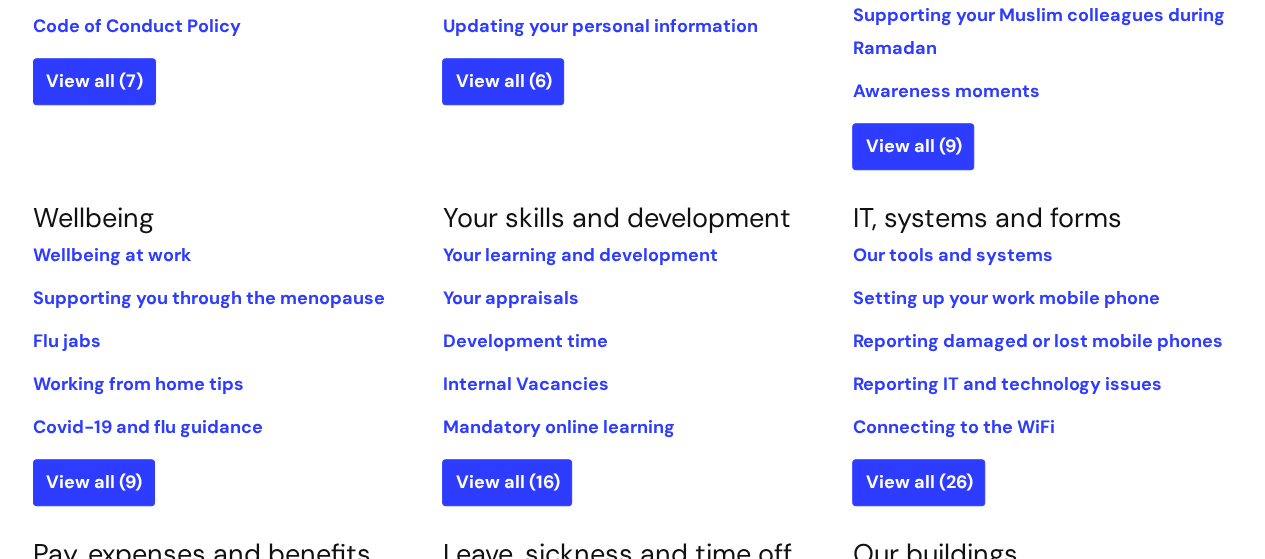 scroll, scrollTop: 800, scrollLeft: 0, axis: vertical 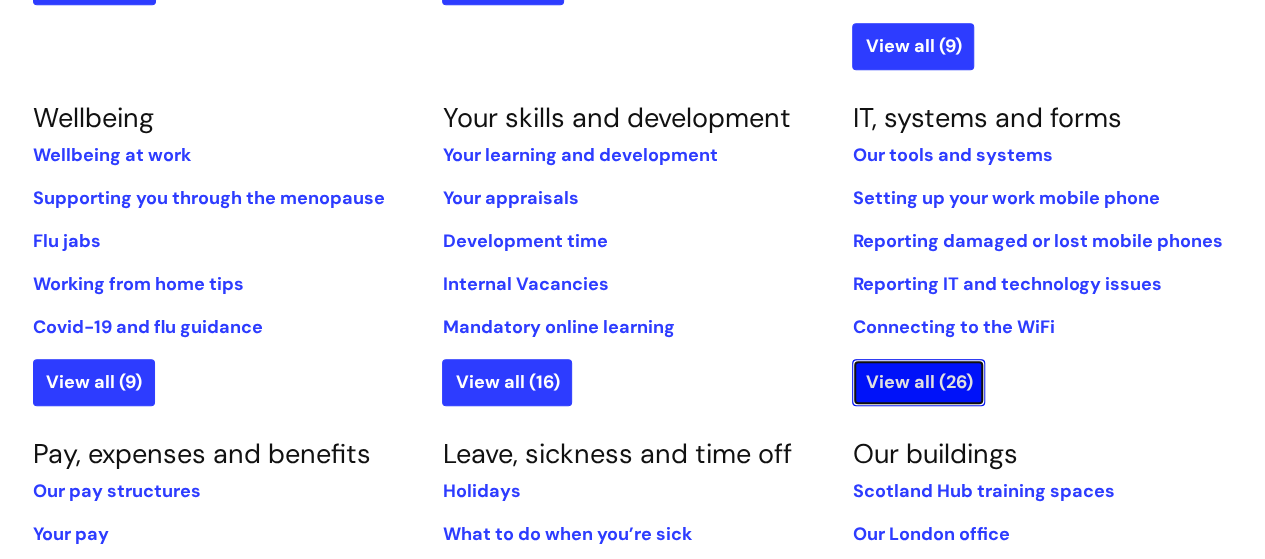 click on "View all (26)" at bounding box center [918, 382] 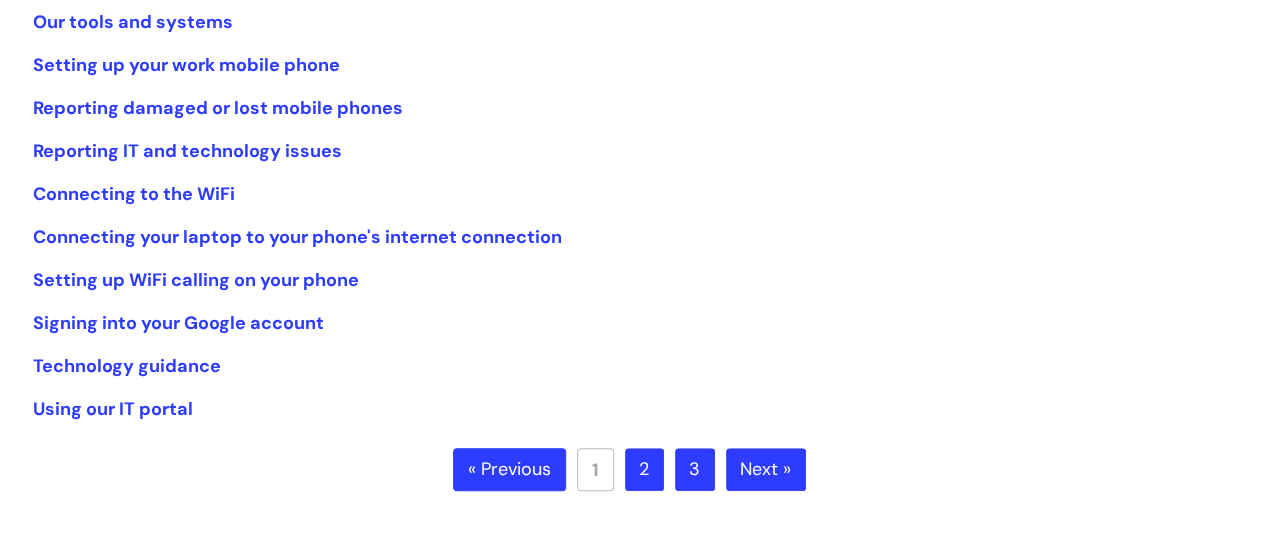 scroll, scrollTop: 400, scrollLeft: 0, axis: vertical 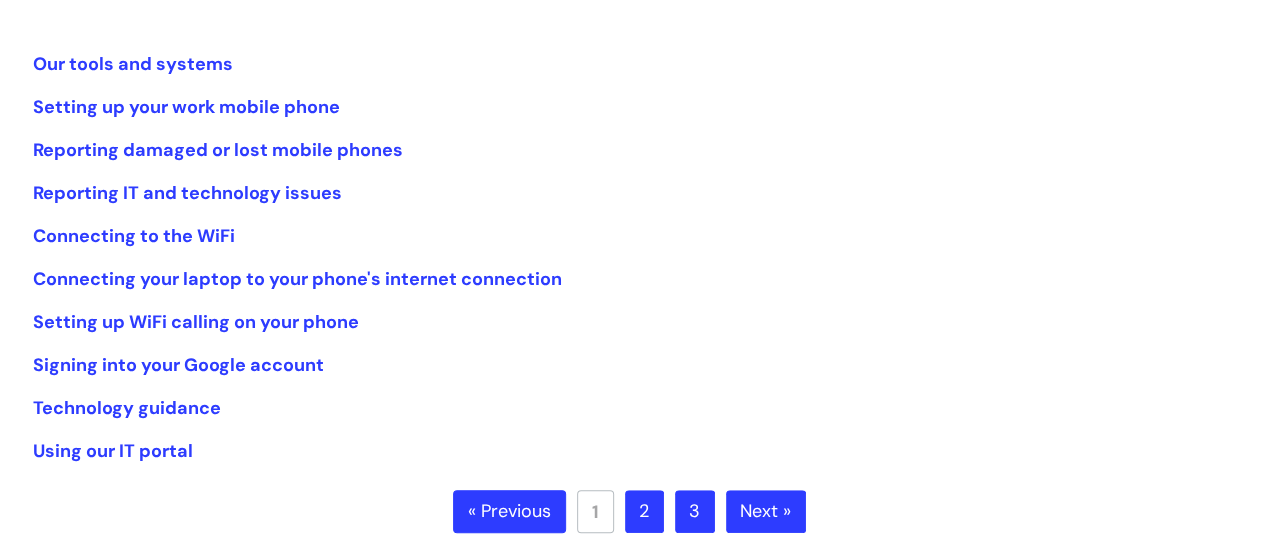 click on "2" at bounding box center (644, 512) 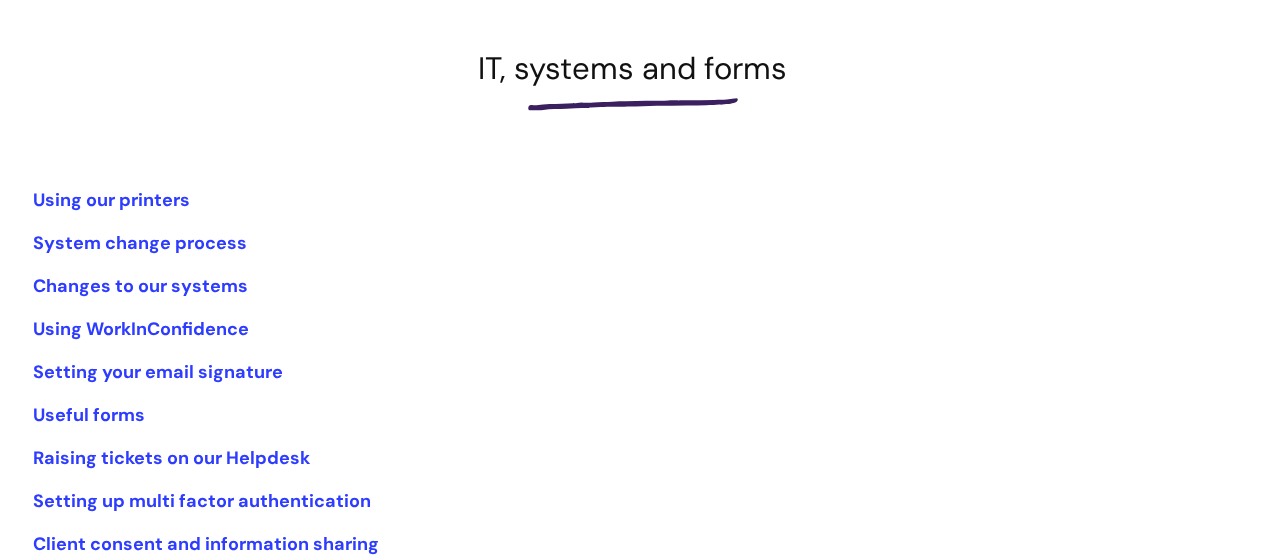 scroll, scrollTop: 400, scrollLeft: 0, axis: vertical 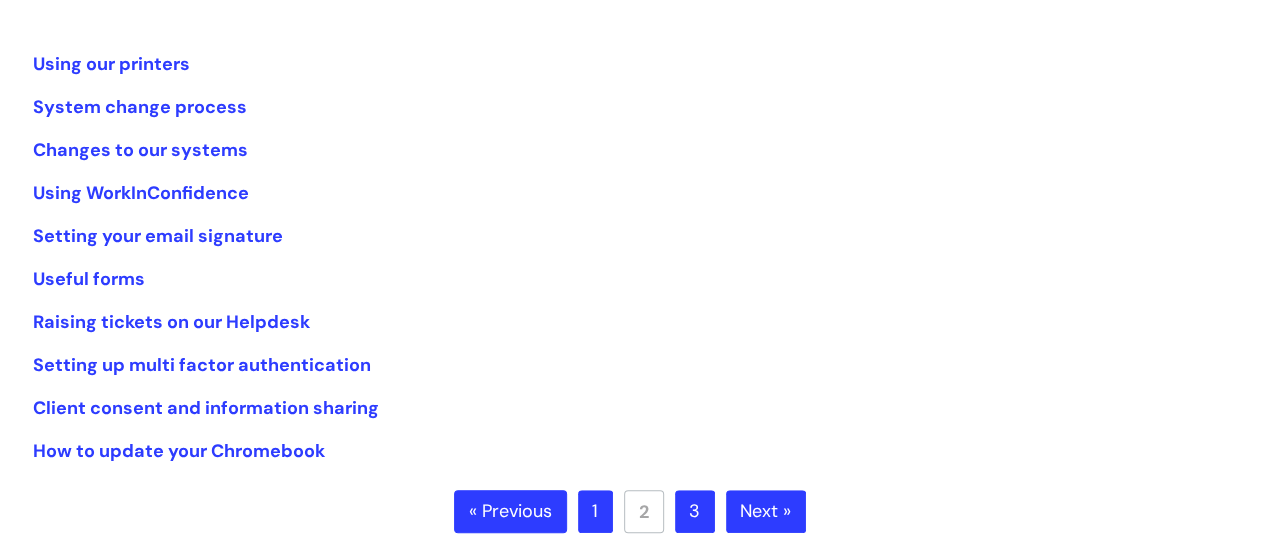 click on "3" at bounding box center (695, 512) 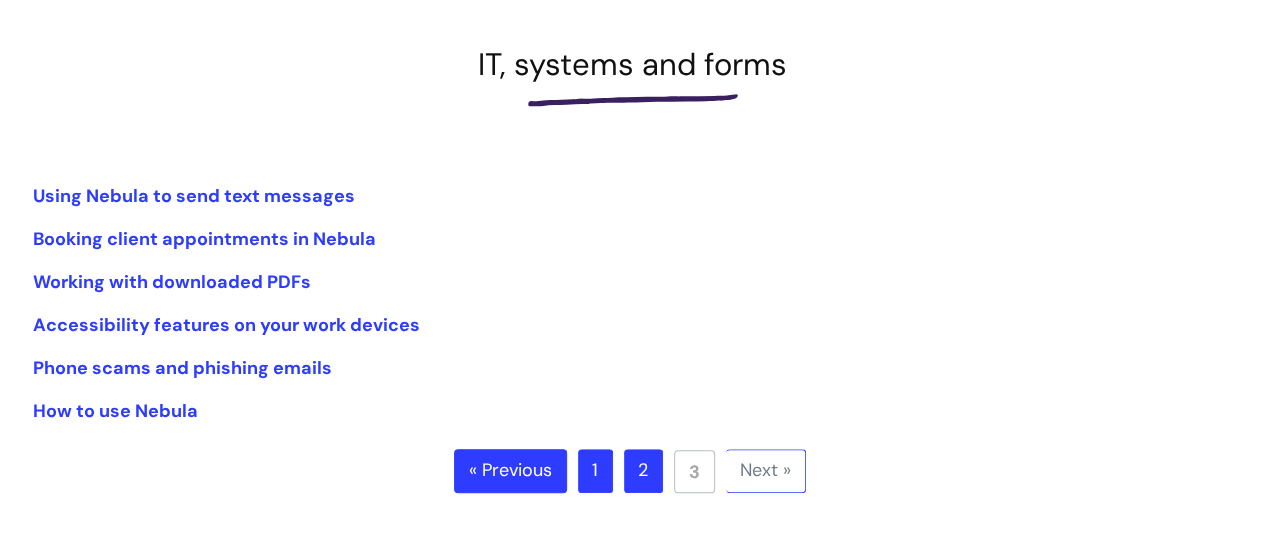 scroll, scrollTop: 300, scrollLeft: 0, axis: vertical 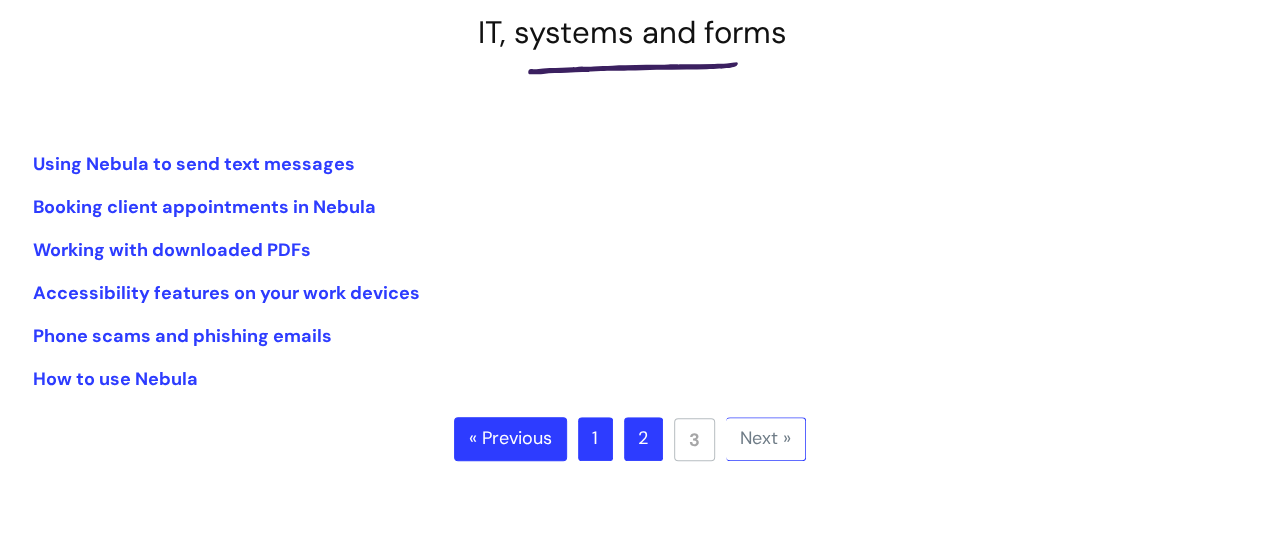 click on "2" at bounding box center [643, 439] 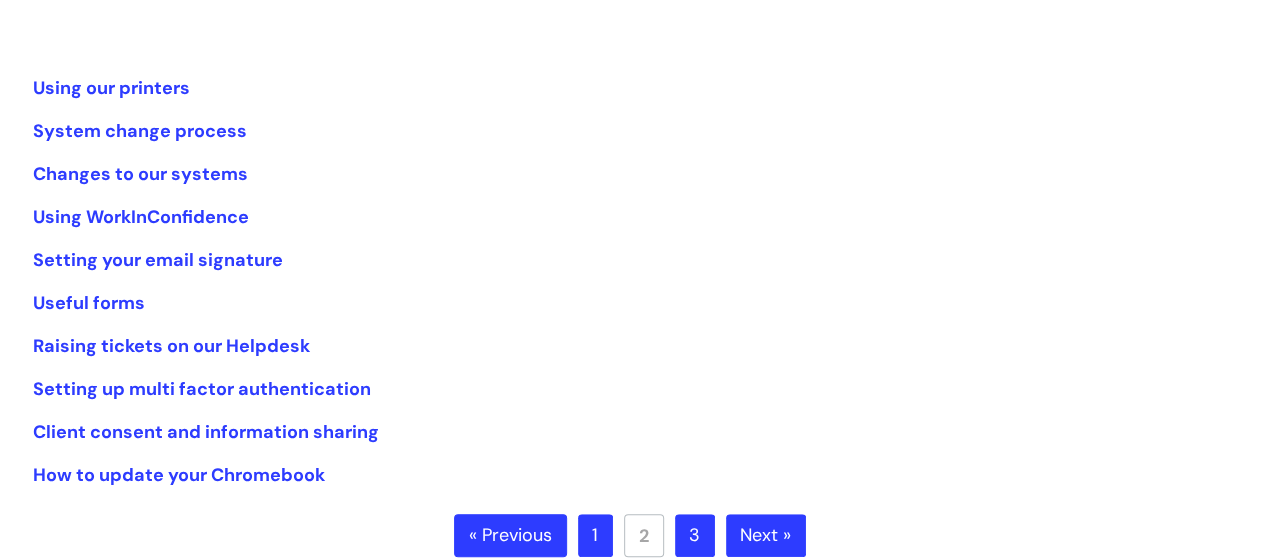 scroll, scrollTop: 400, scrollLeft: 0, axis: vertical 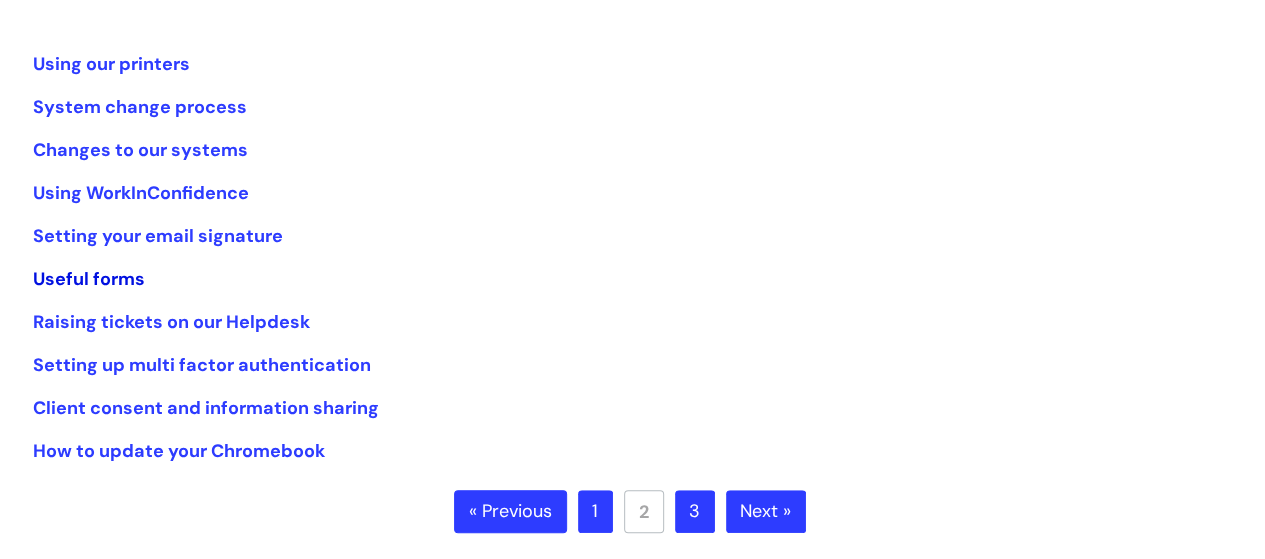 click on "Useful forms" at bounding box center (89, 279) 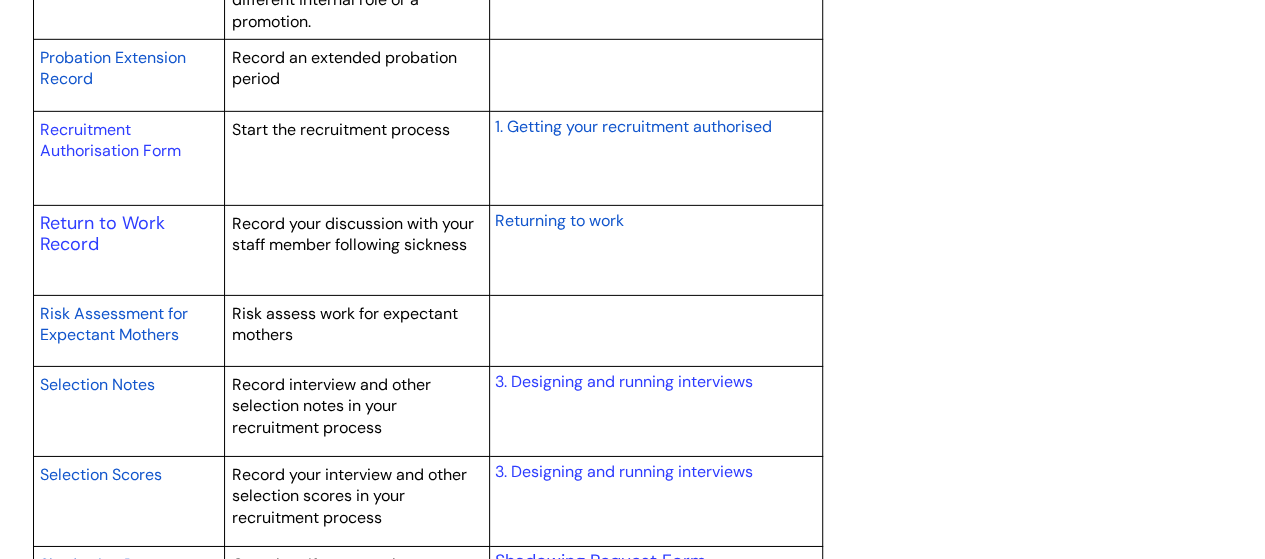scroll, scrollTop: 3100, scrollLeft: 0, axis: vertical 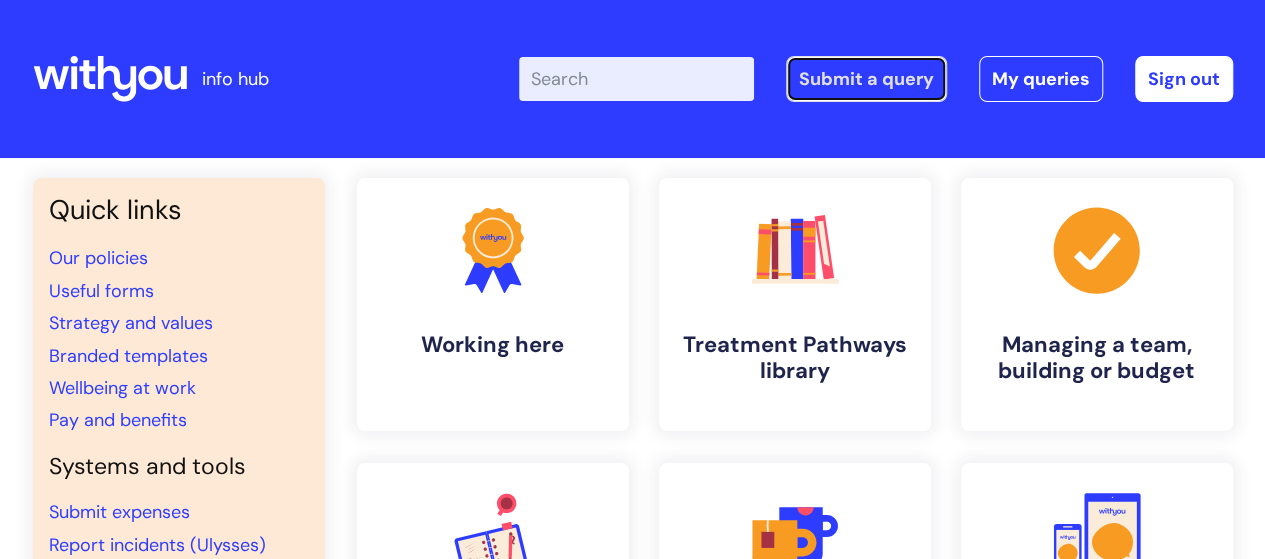 click on "Submit a query" at bounding box center (866, 79) 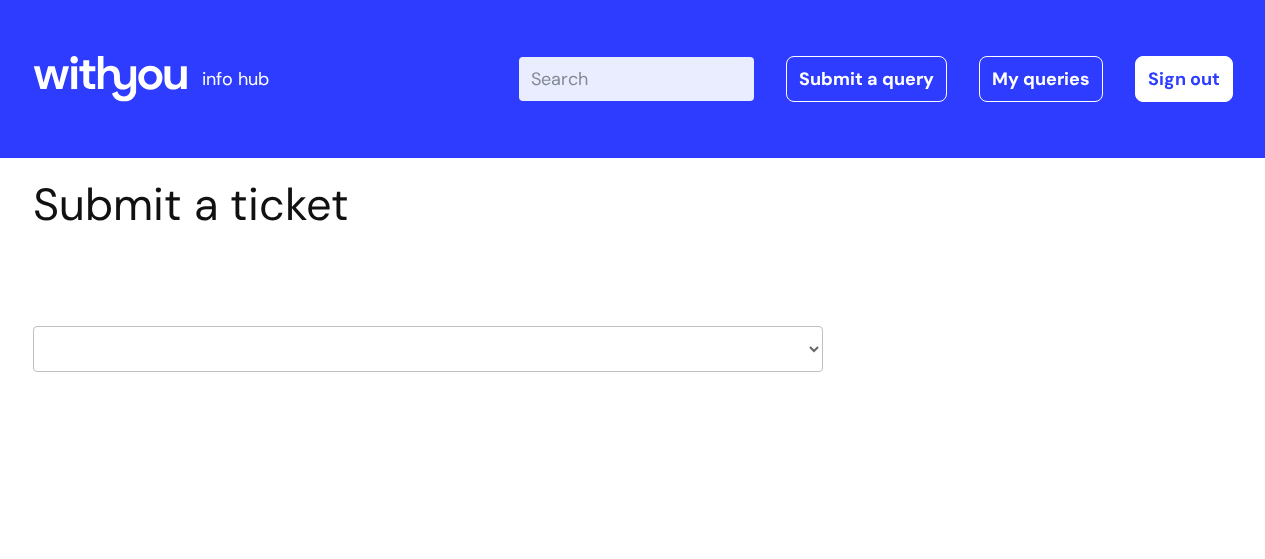scroll, scrollTop: 0, scrollLeft: 0, axis: both 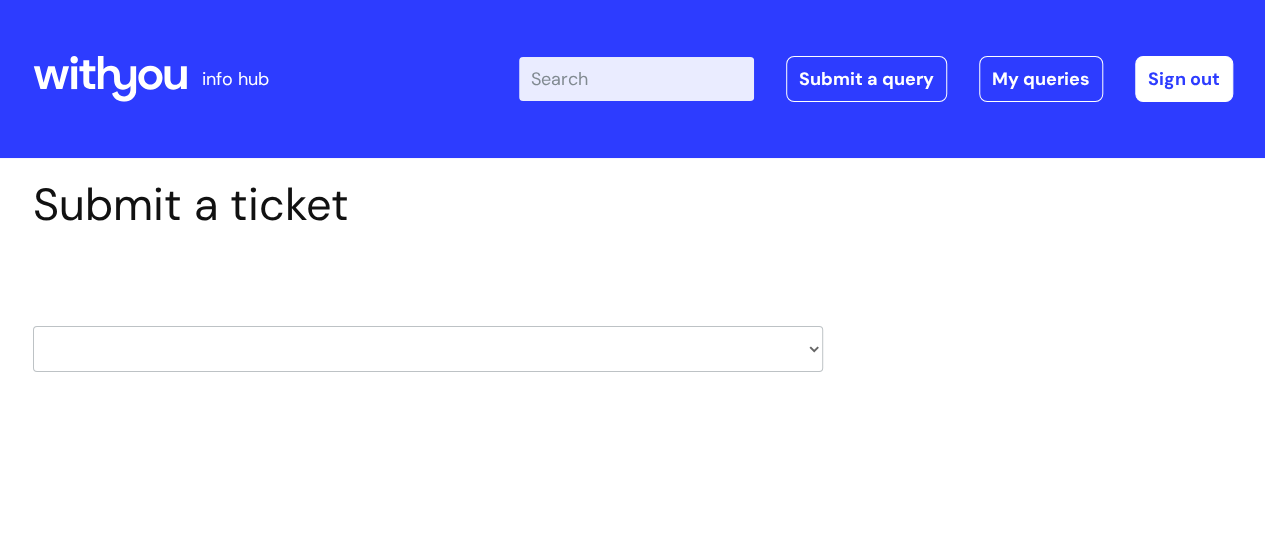 click on "HR / People
IT and Support
Clinical Drug Alerts
Finance Accounts
Data Support Team
Data Protection
External Communications
Learning and Development
Information Requests & Reports - Data Analysts
Insurance
Internal Communications
Pensions
Surrey NHS Talking Therapies
Payroll
Safeguarding" at bounding box center (428, 349) 